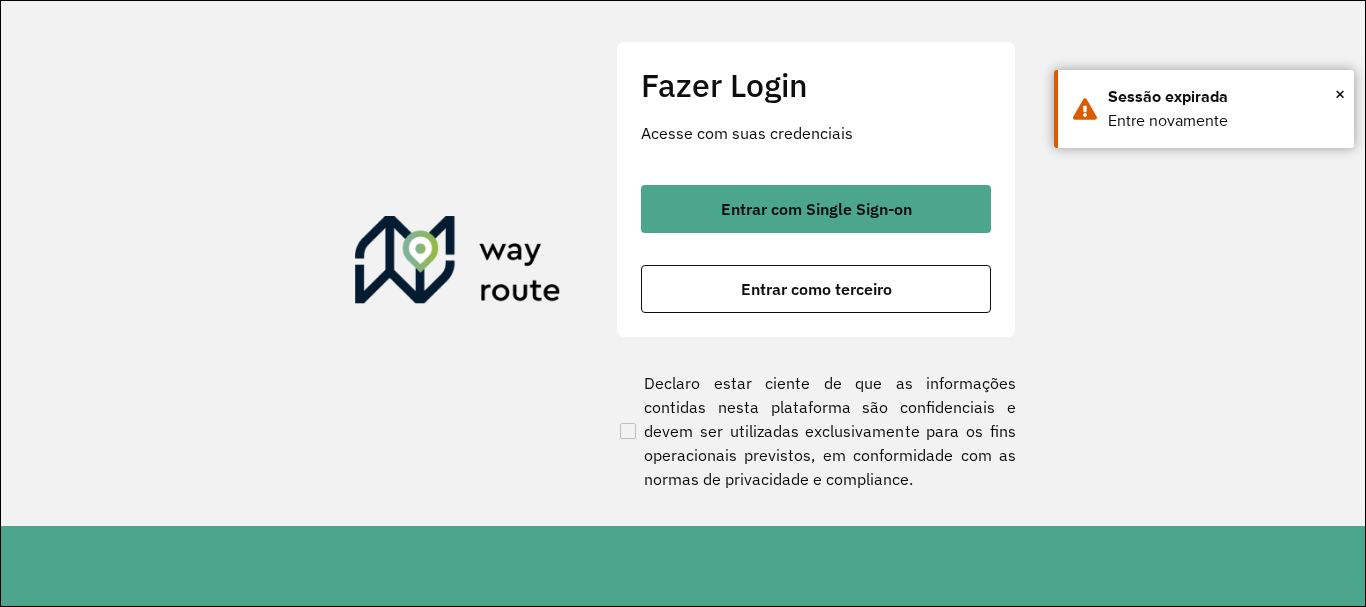 scroll, scrollTop: 0, scrollLeft: 0, axis: both 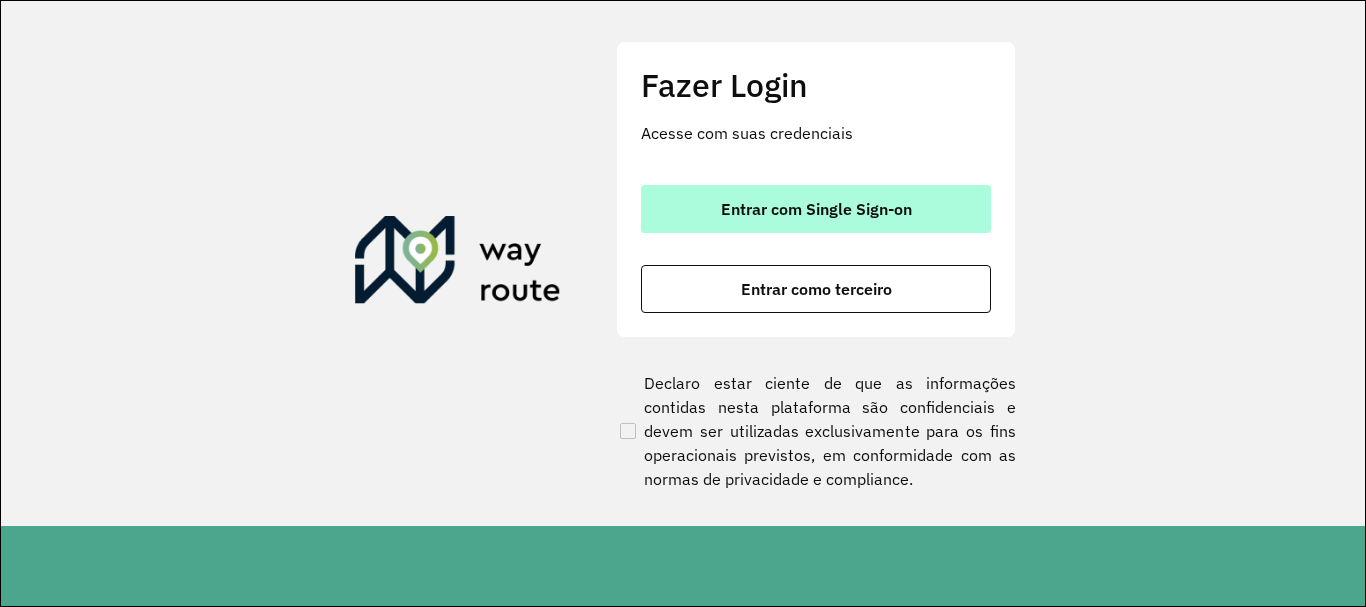 click on "Entrar com Single Sign-on" at bounding box center [816, 209] 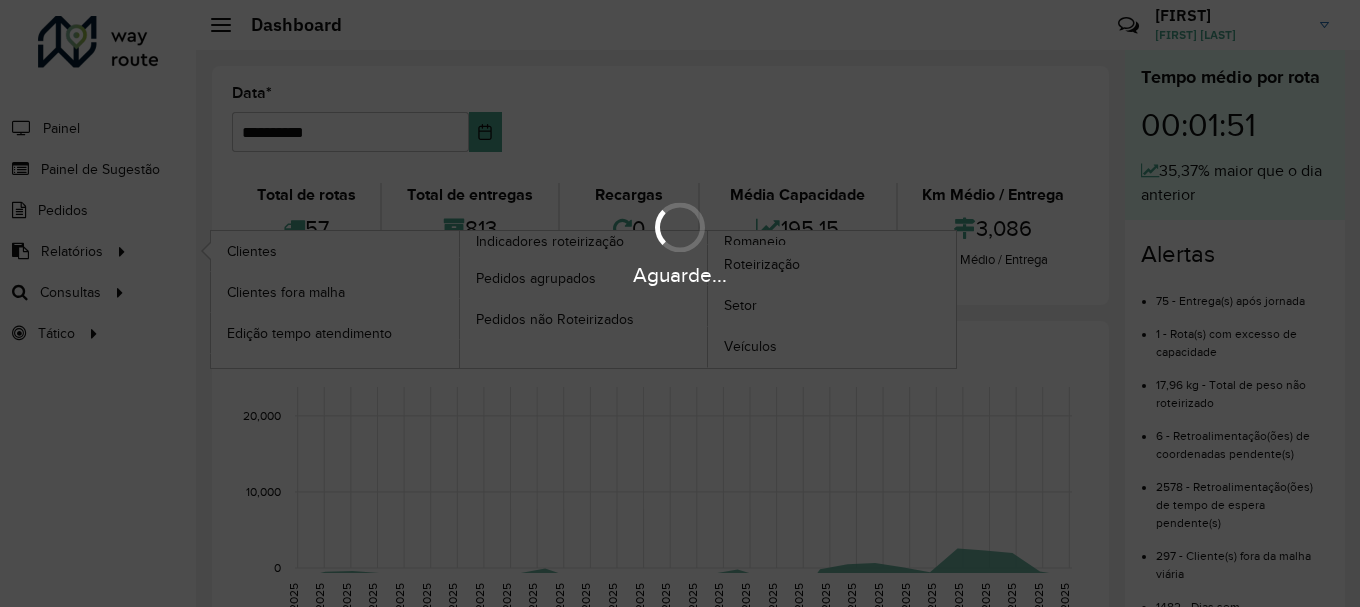 scroll, scrollTop: 0, scrollLeft: 0, axis: both 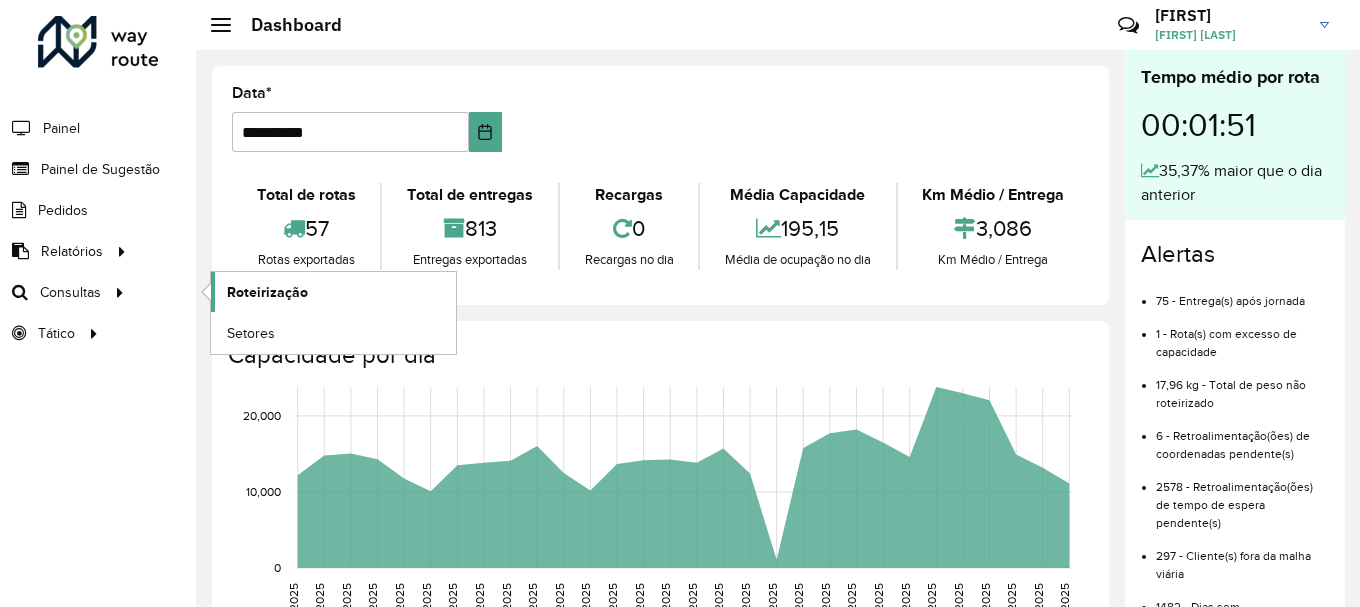 click on "Roteirização" 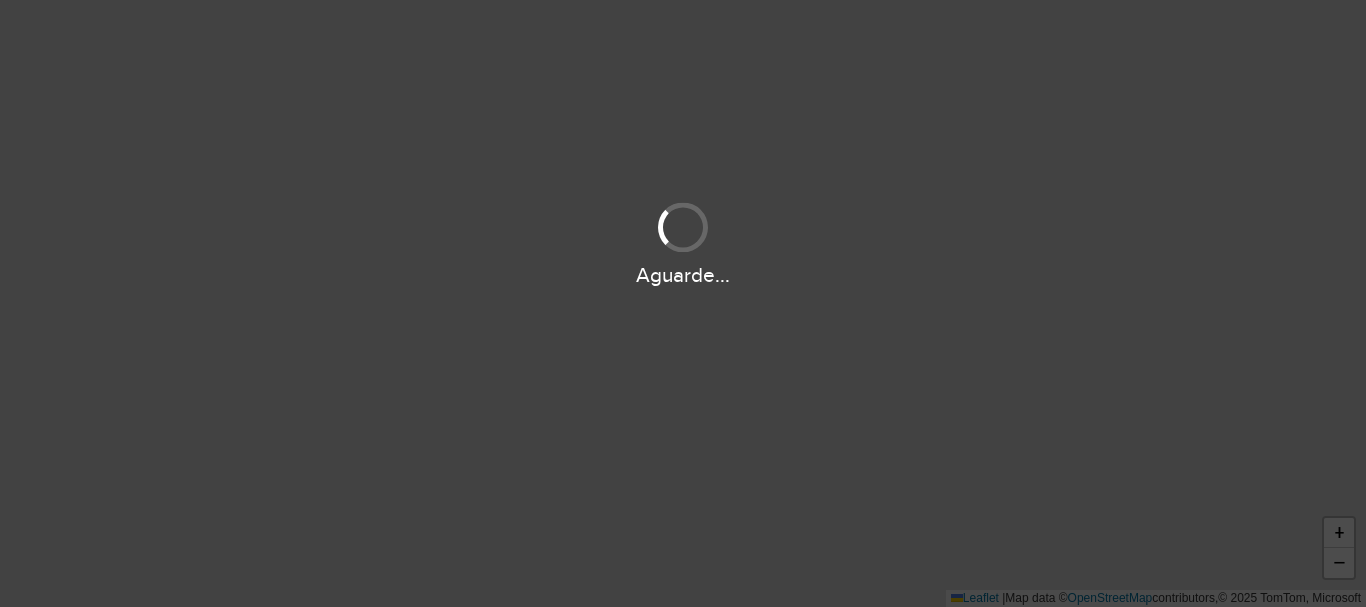 scroll, scrollTop: 0, scrollLeft: 0, axis: both 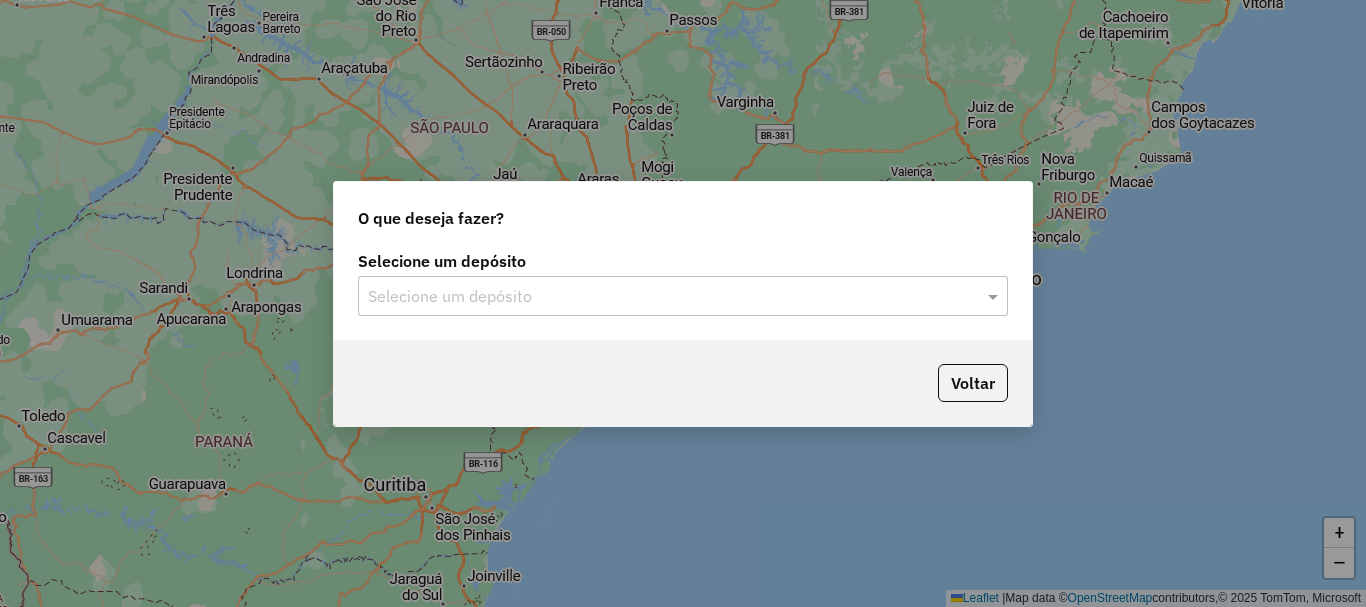 click 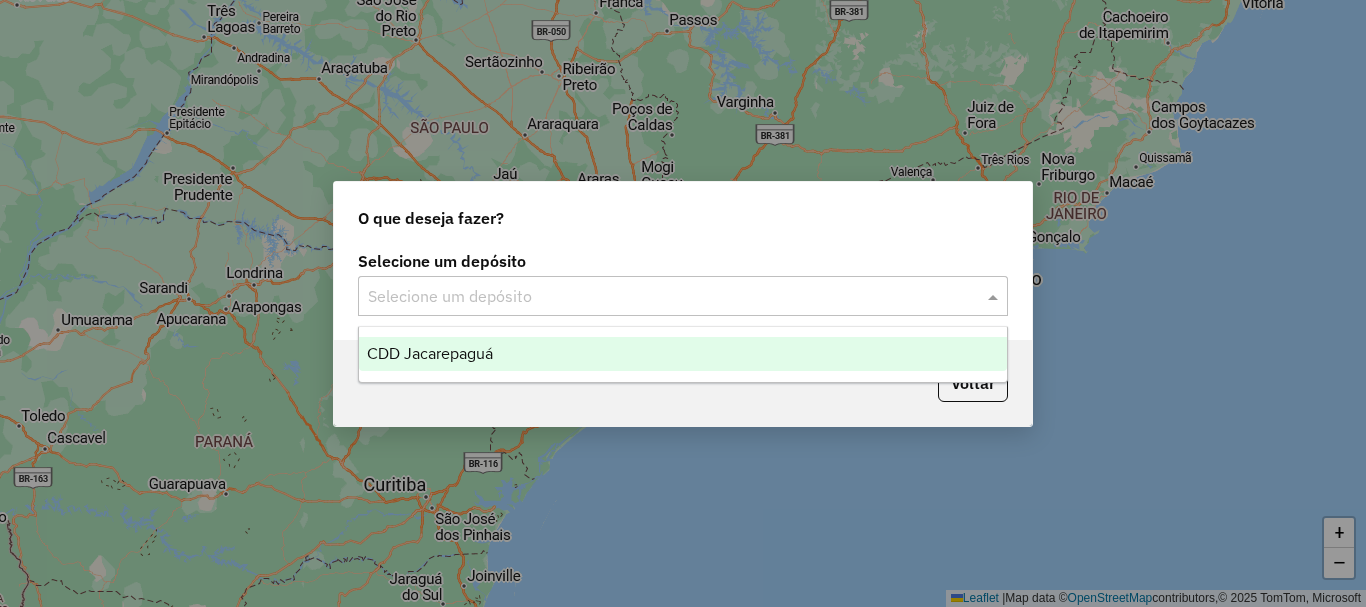 click on "CDD Jacarepaguá" at bounding box center (430, 353) 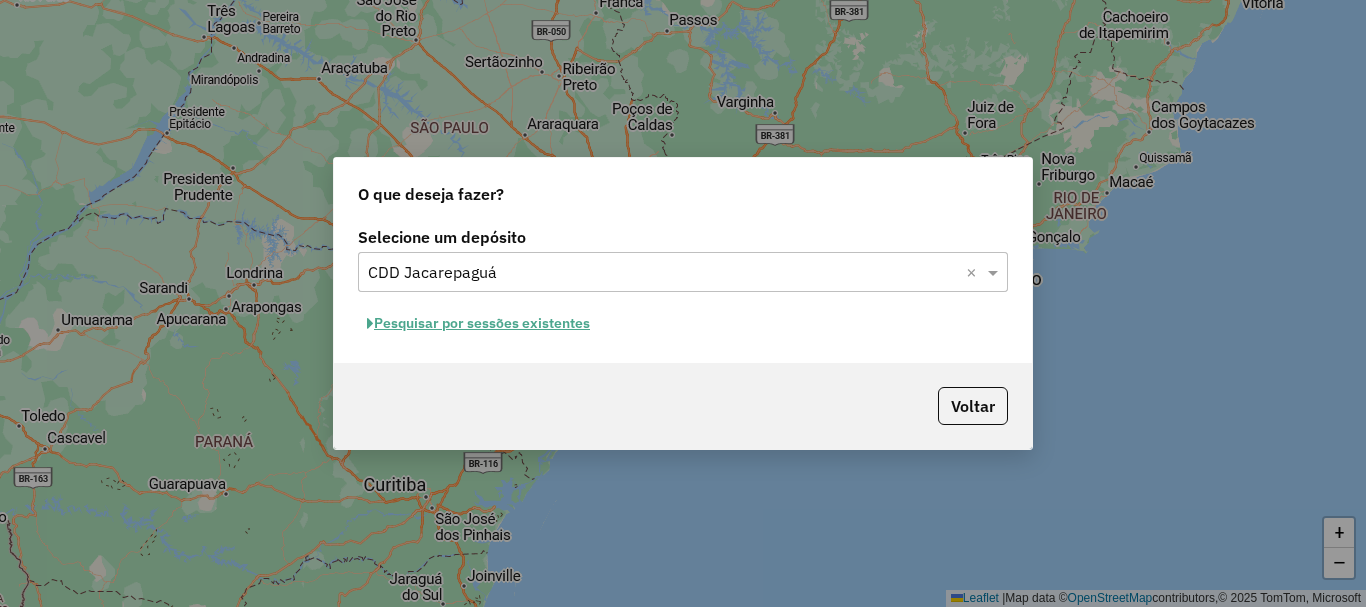 click on "Pesquisar por sessões existentes" 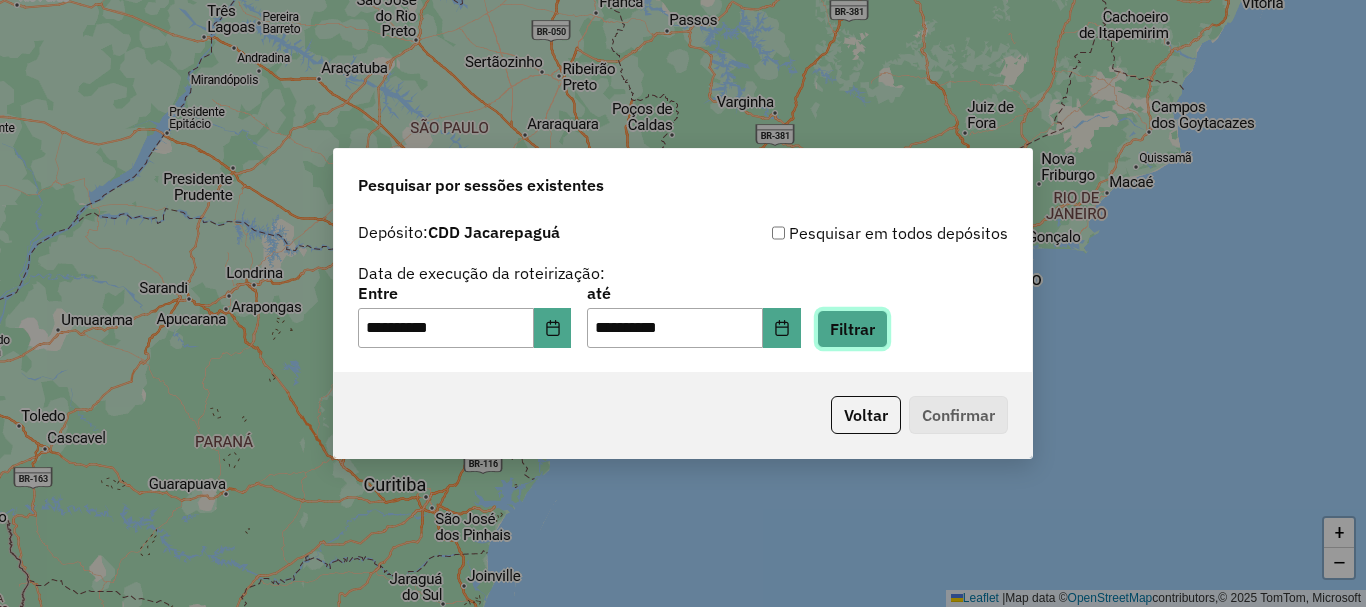 click on "Filtrar" 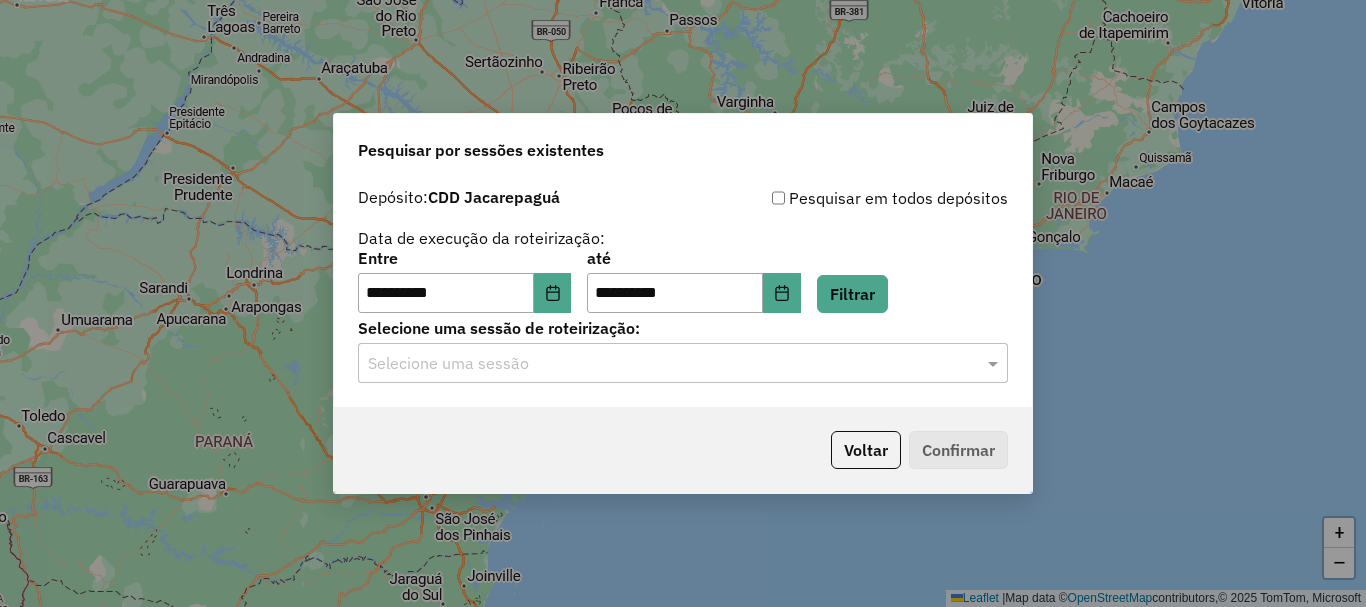 click 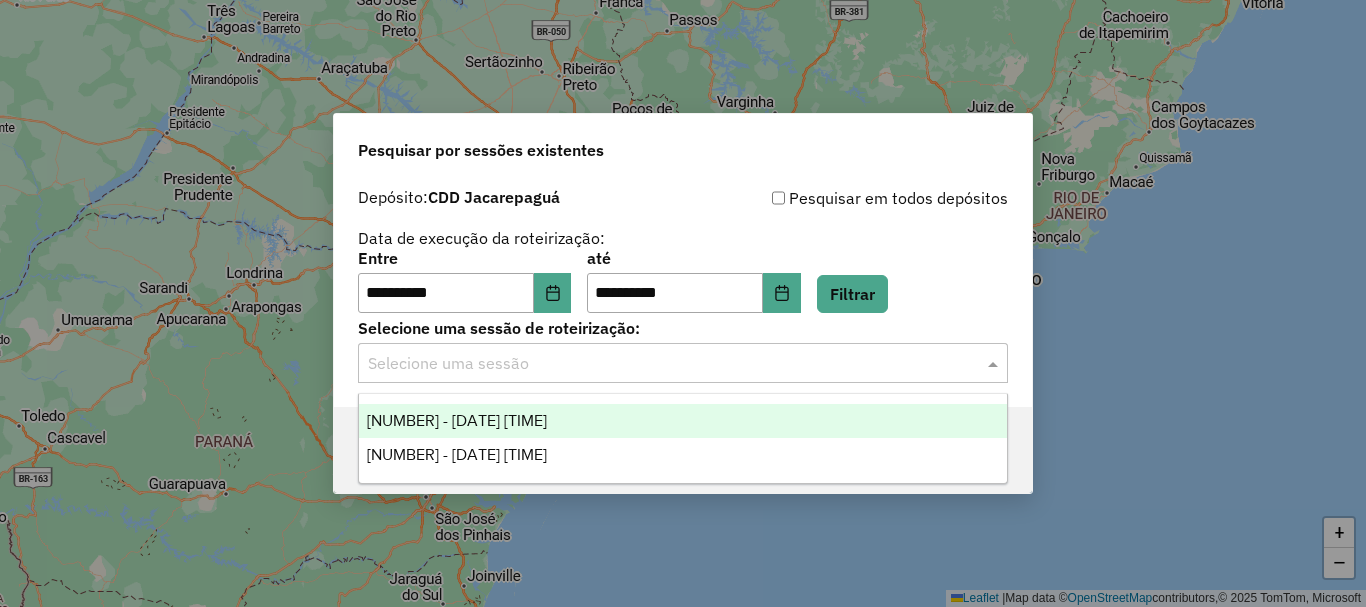 click on "1223156 - 04/08/2025 16:15" at bounding box center (683, 421) 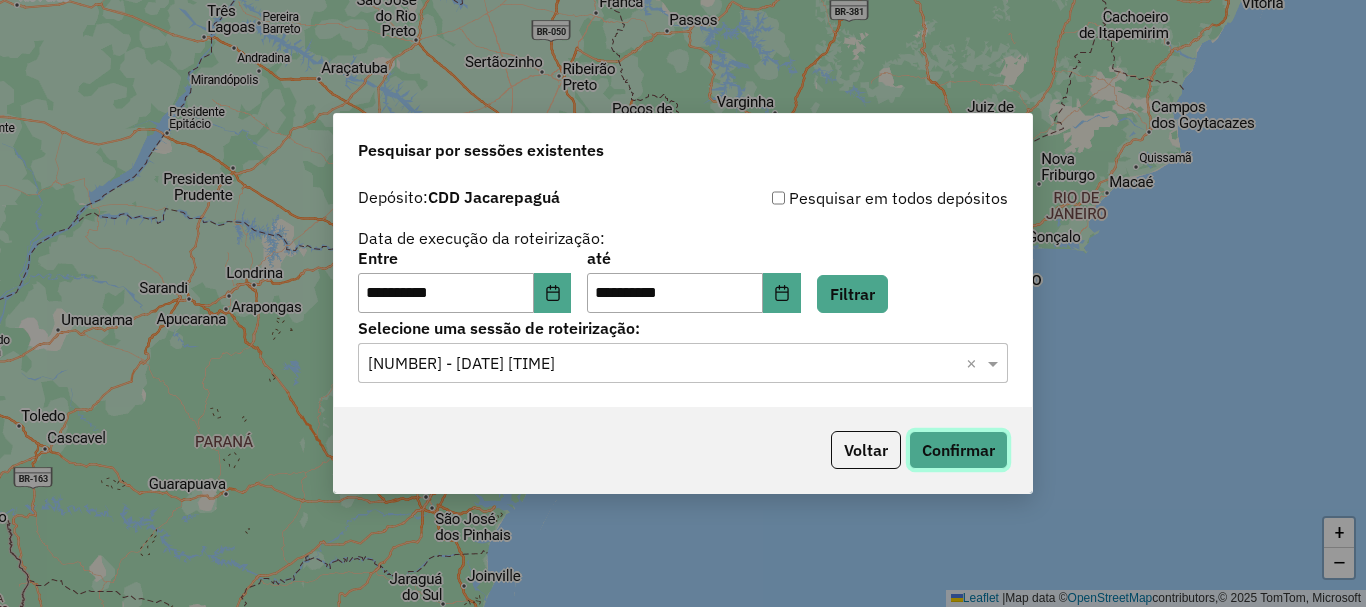 click on "Confirmar" 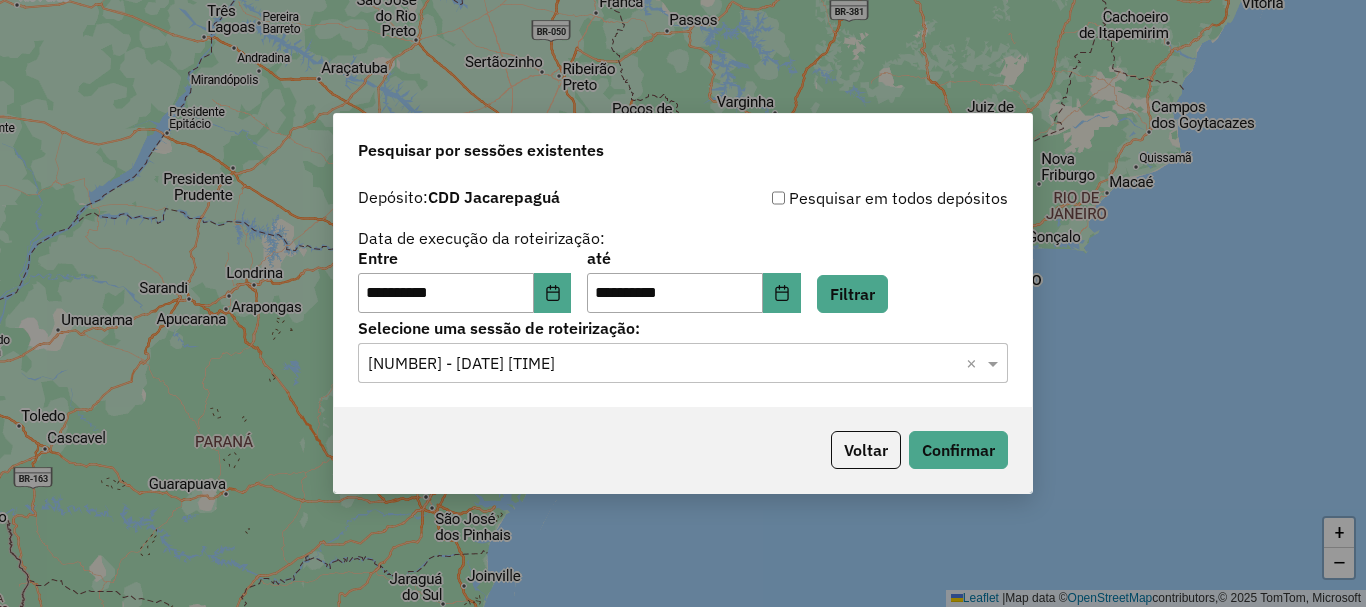 click 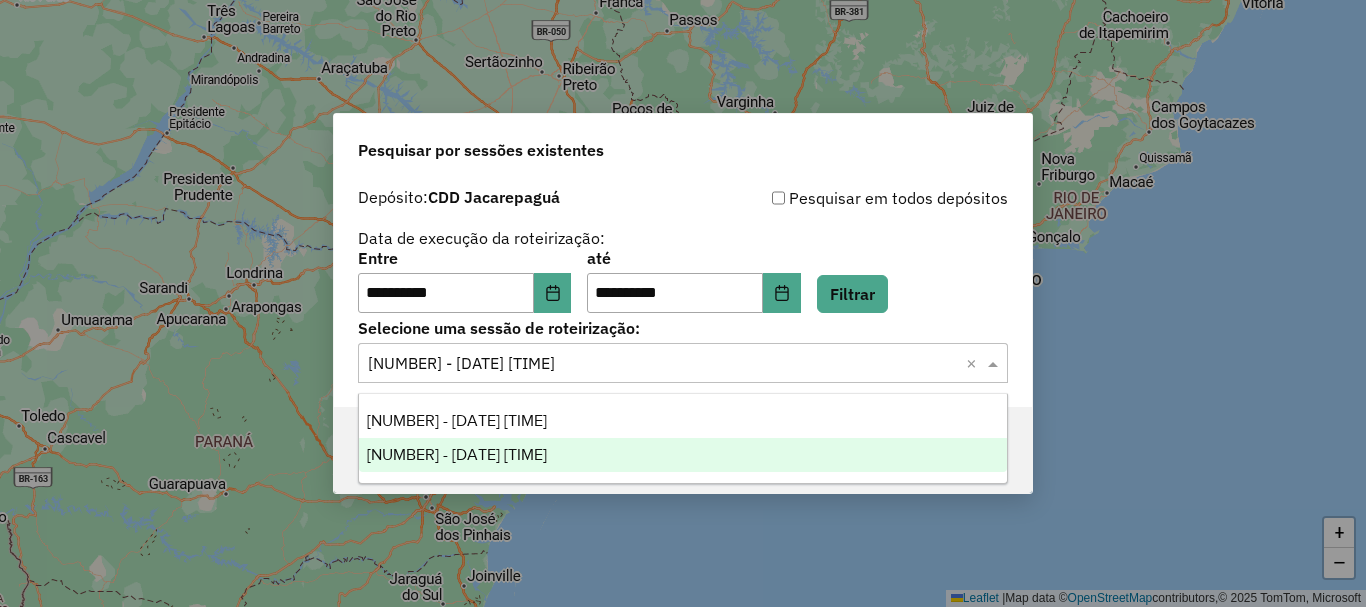 click on "1223279 - 04/08/2025 17:57" at bounding box center (683, 455) 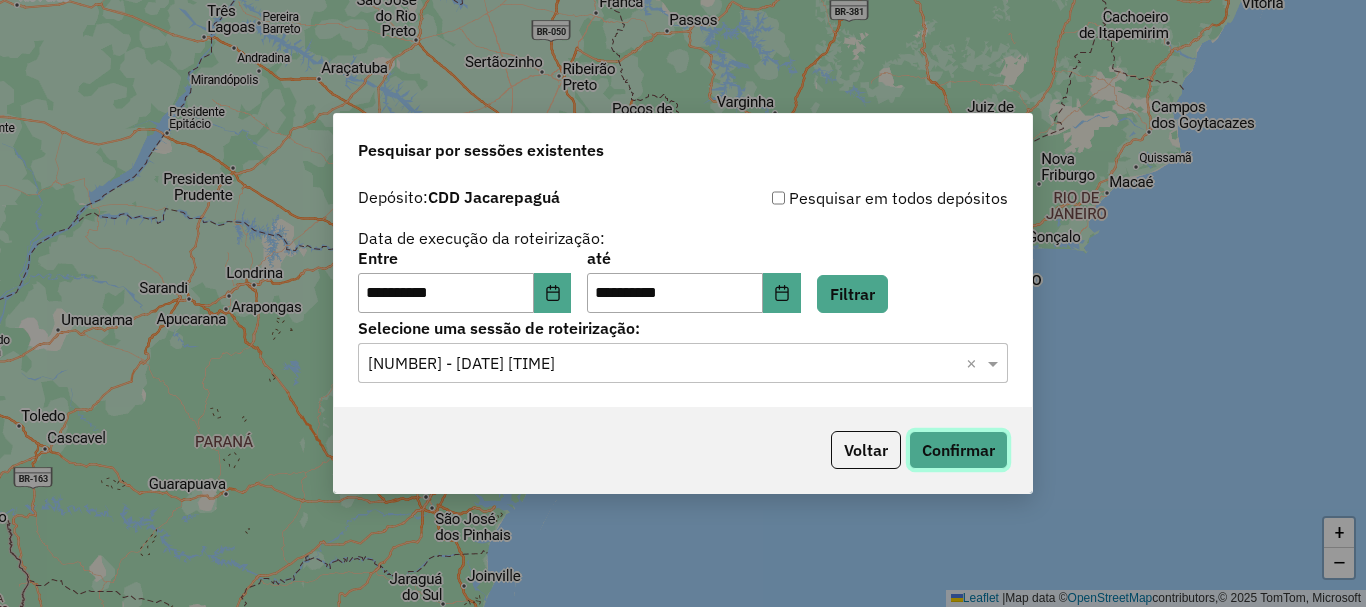 click on "Confirmar" 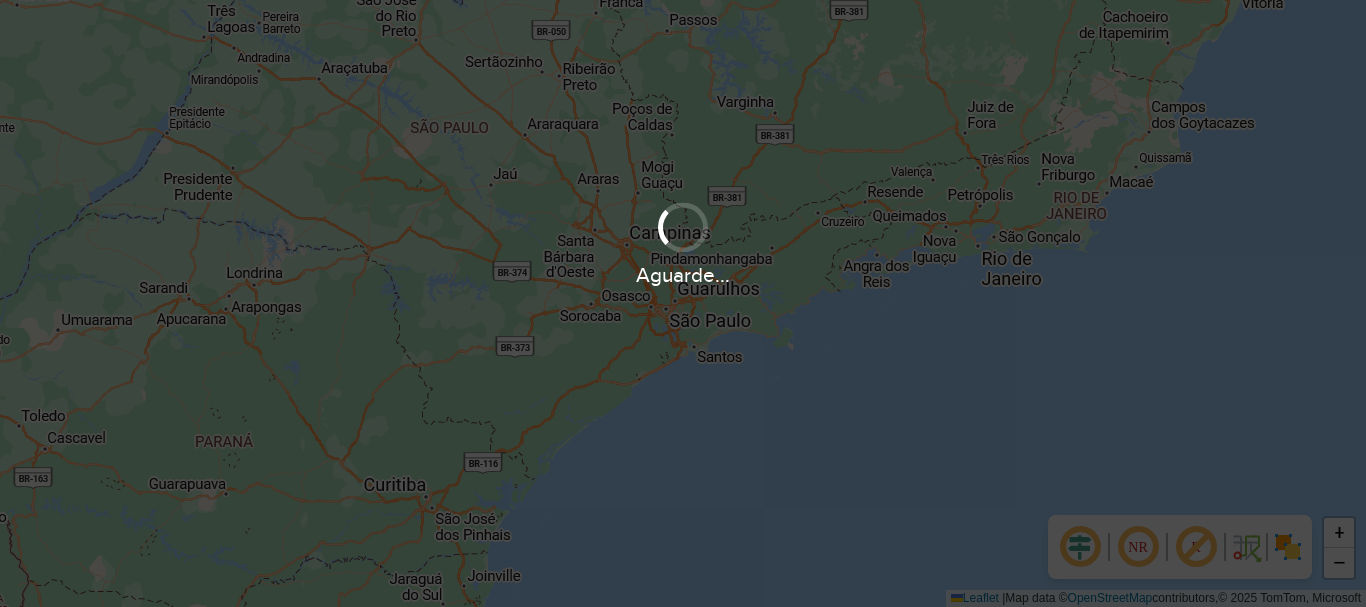 scroll, scrollTop: 0, scrollLeft: 0, axis: both 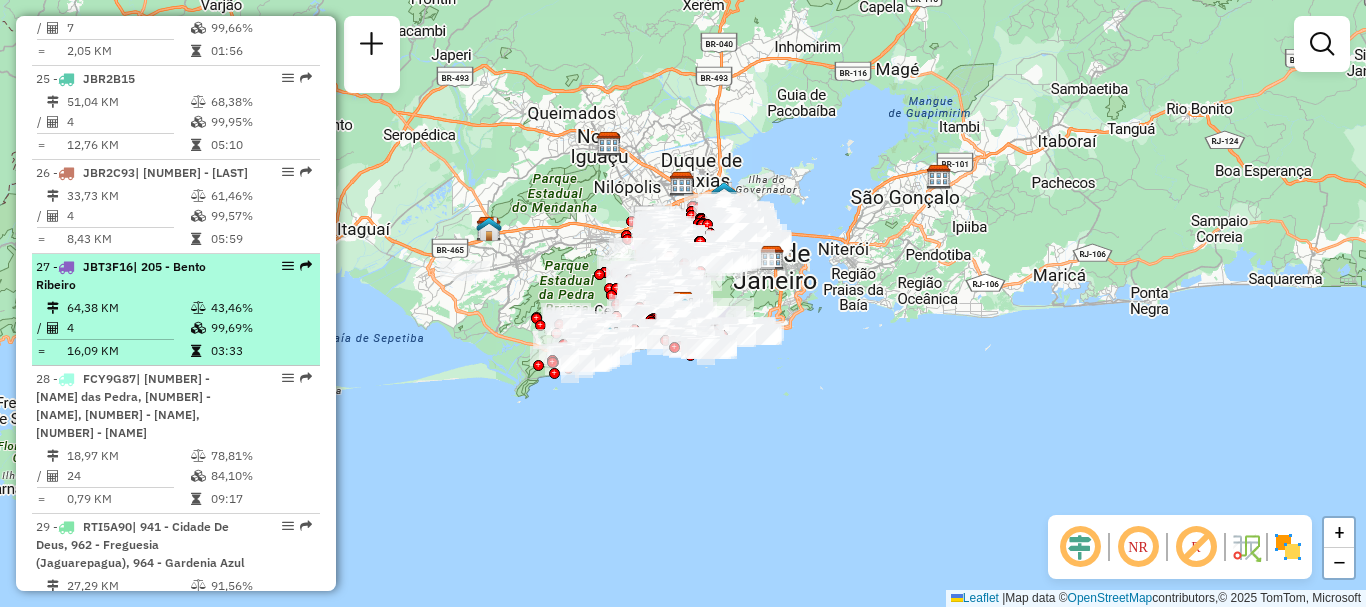 click on "[NUMBER] - [PLATE]  | [NUMBER] - [NAME]" at bounding box center (142, 276) 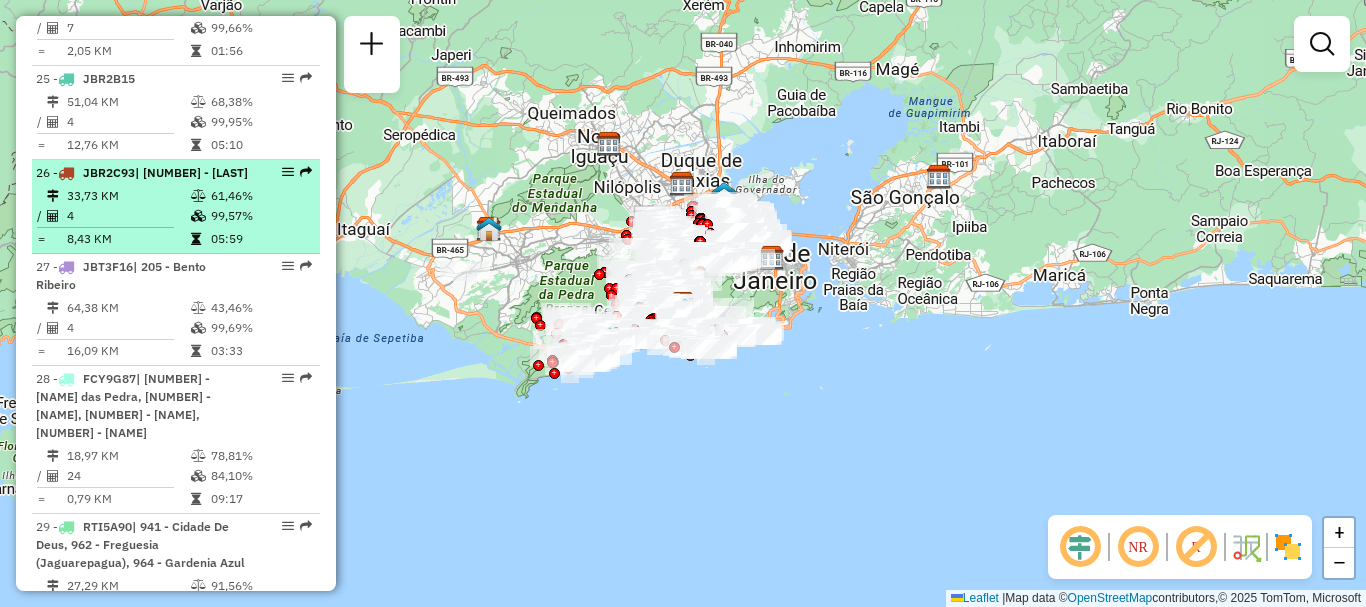select on "**********" 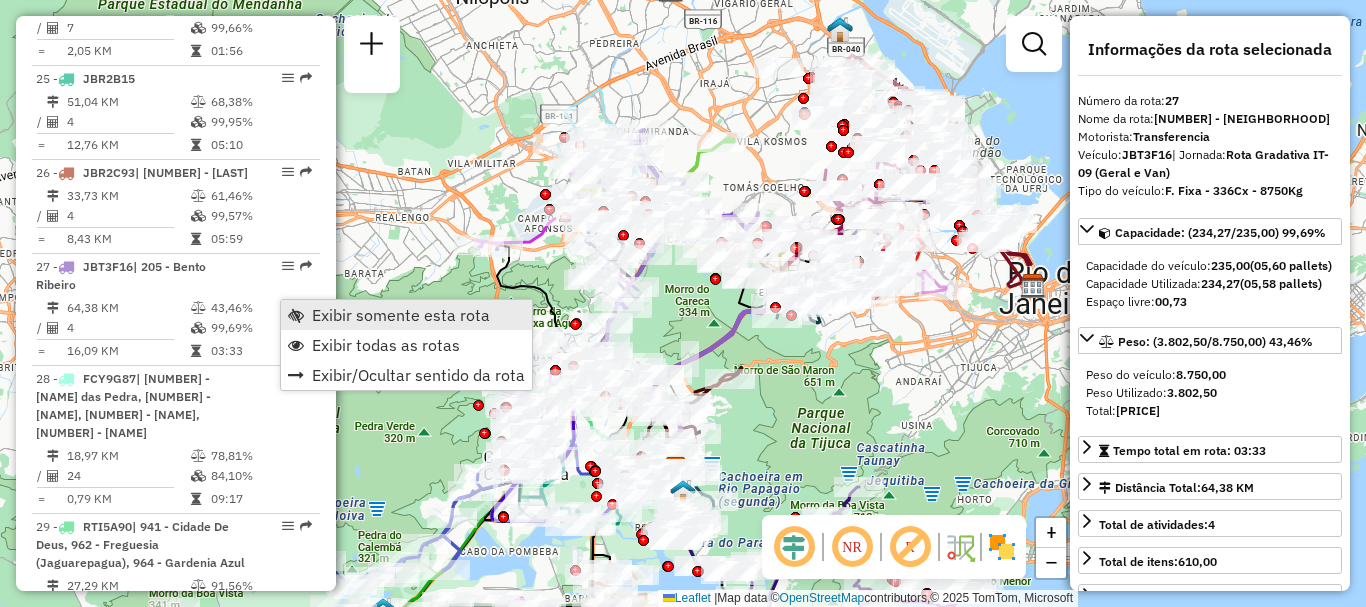 click on "Exibir somente esta rota" at bounding box center [401, 315] 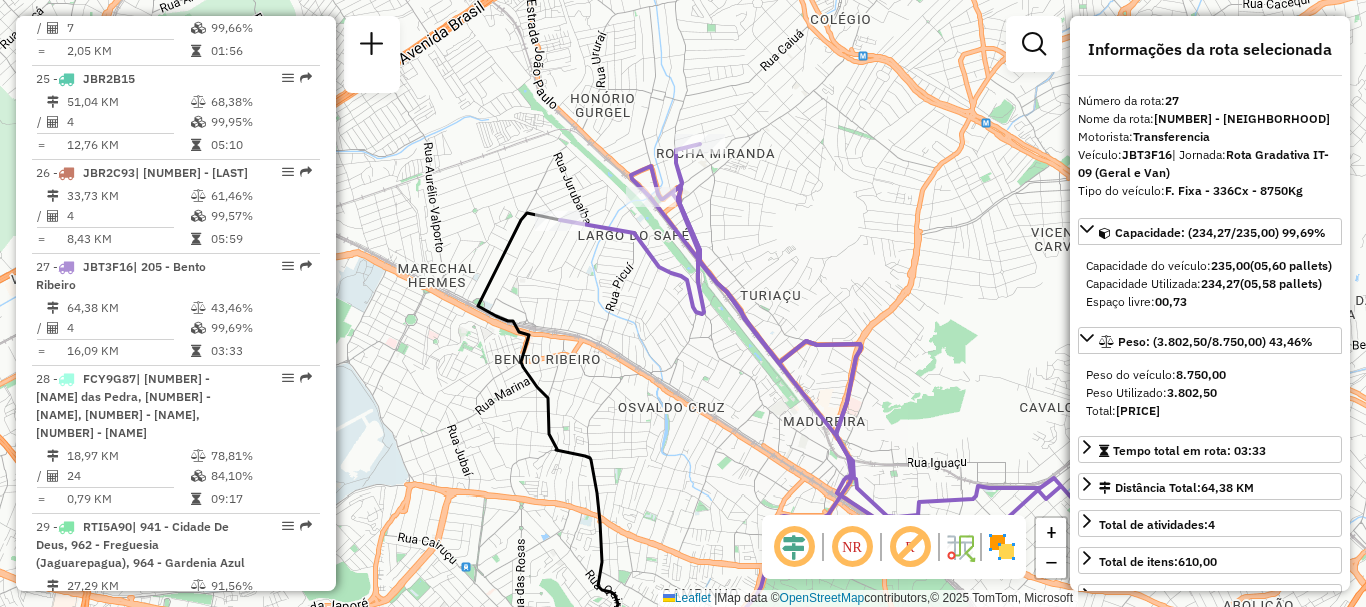 scroll, scrollTop: 6496, scrollLeft: 0, axis: vertical 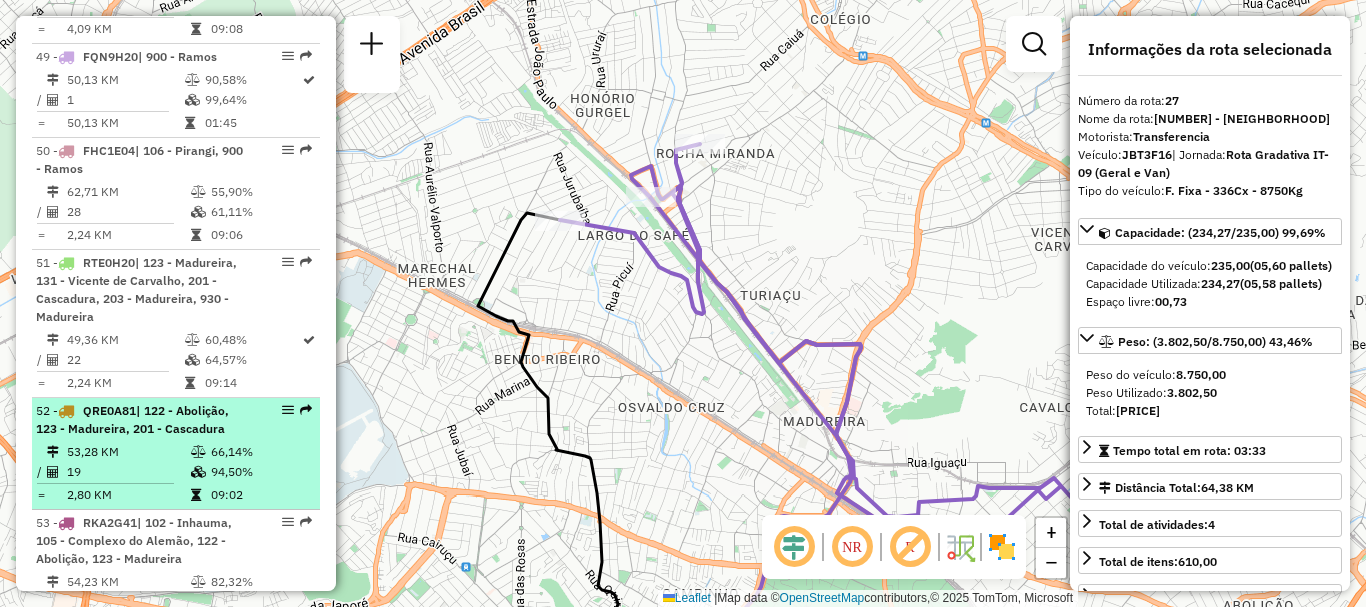 click on "| [NUMBER] - [NEIGHBORHOOD], [NUMBER] - [NEIGHBORHOOD], [NUMBER] - [NEIGHBORHOOD]" at bounding box center (142, 420) 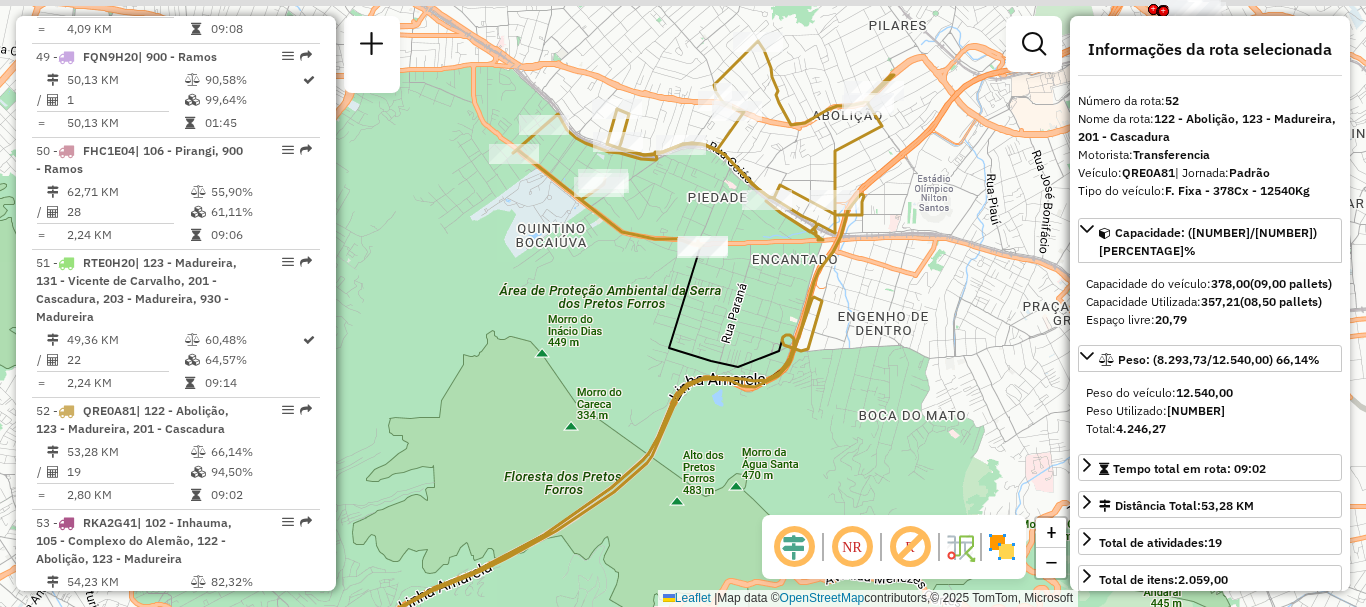 drag, startPoint x: 784, startPoint y: 130, endPoint x: 790, endPoint y: 174, distance: 44.407207 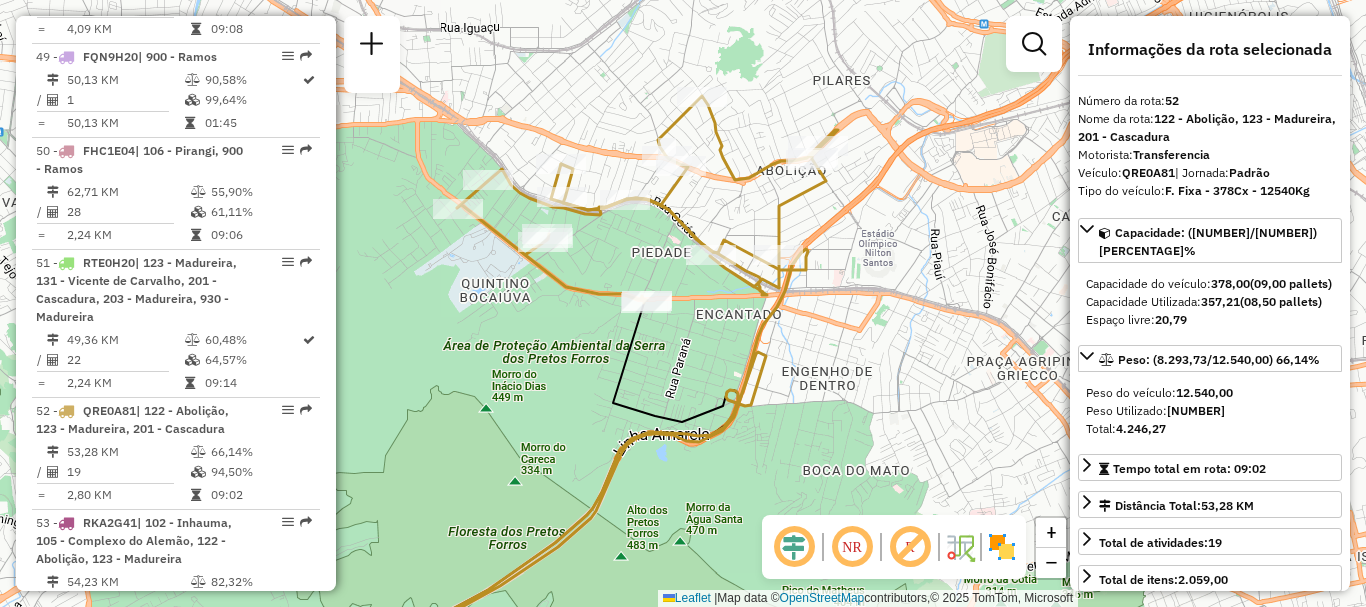 scroll, scrollTop: 4520, scrollLeft: 0, axis: vertical 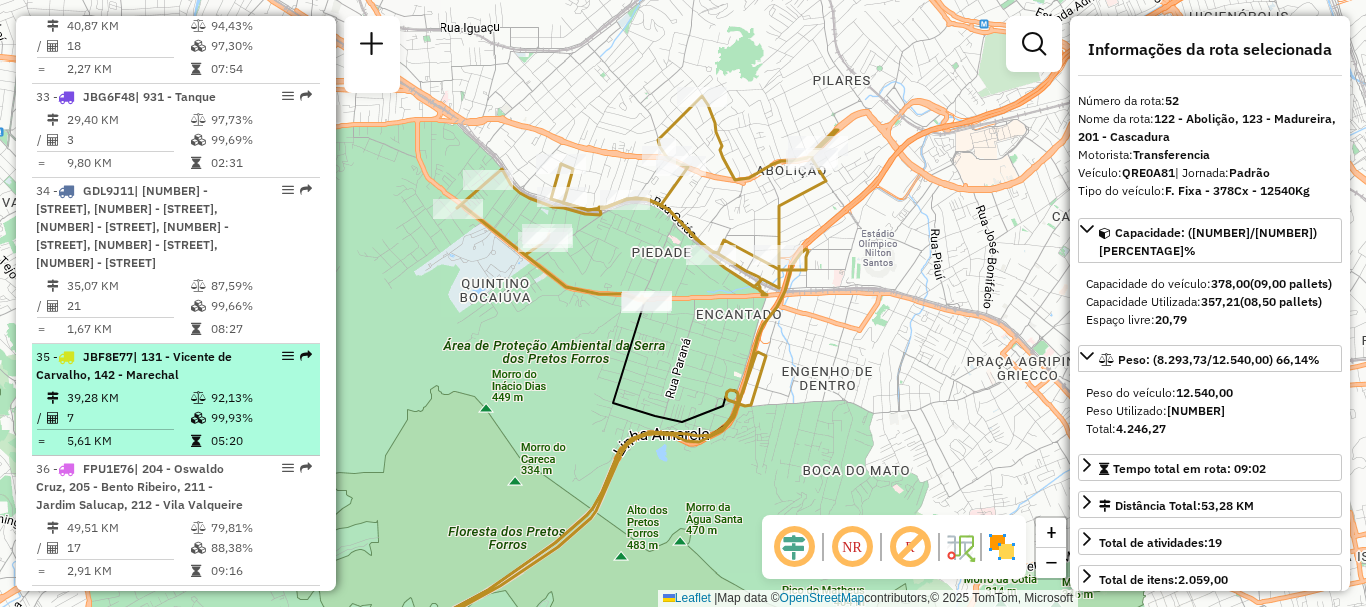 click on "39,28 KM" at bounding box center (128, 398) 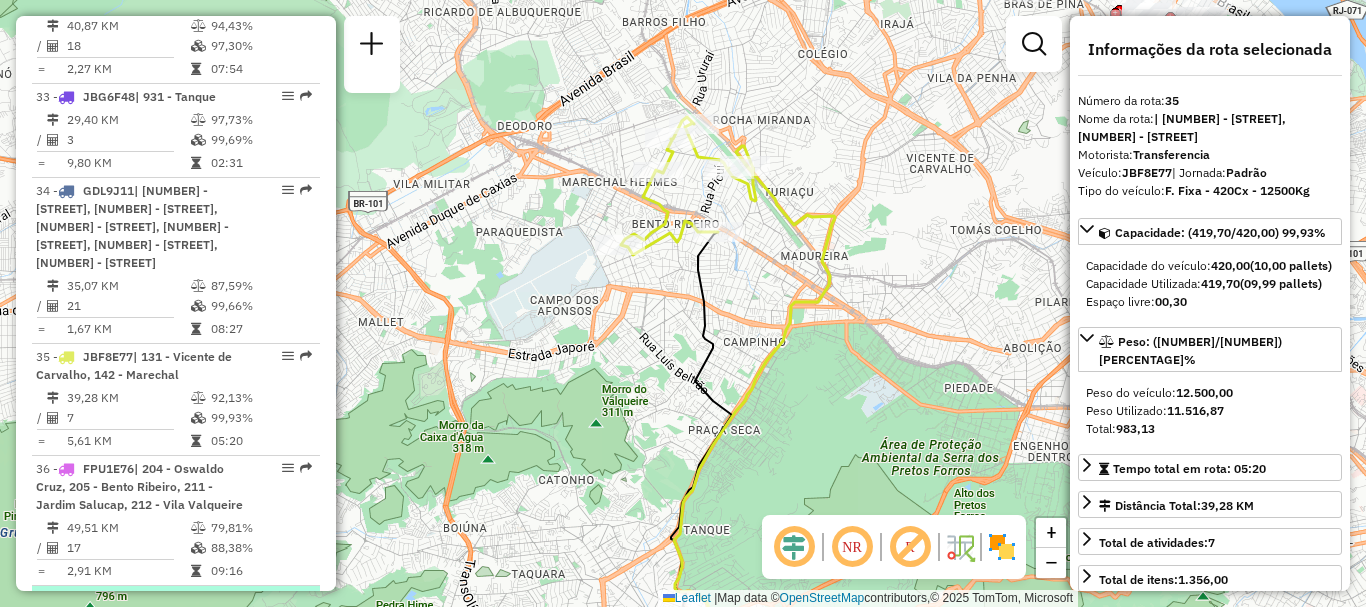 click on "| 142 - Marechal, 930 - Madureira" at bounding box center (134, 607) 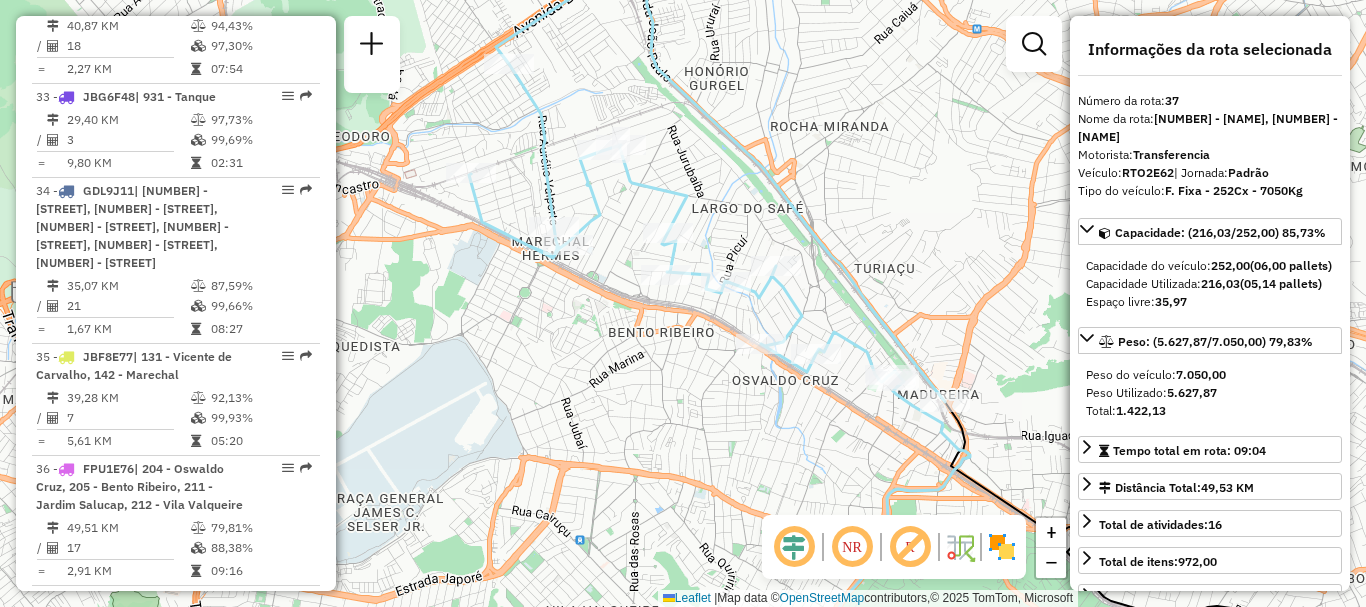 drag, startPoint x: 716, startPoint y: 107, endPoint x: 705, endPoint y: 148, distance: 42.44997 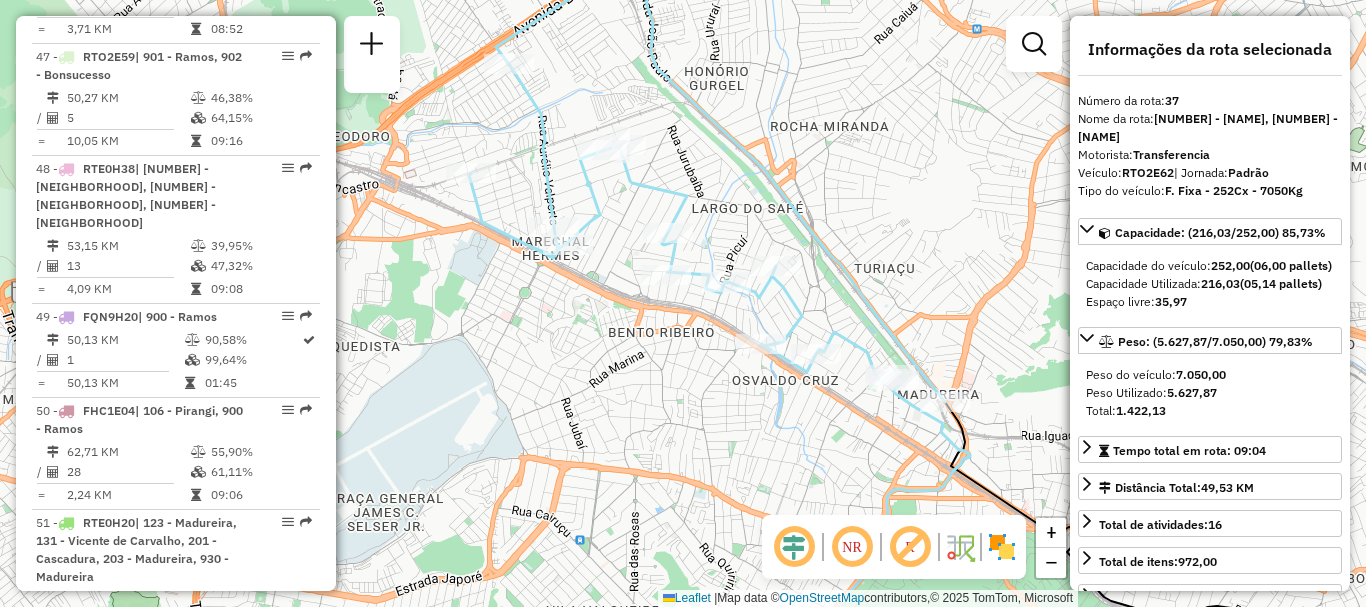 scroll, scrollTop: 4632, scrollLeft: 0, axis: vertical 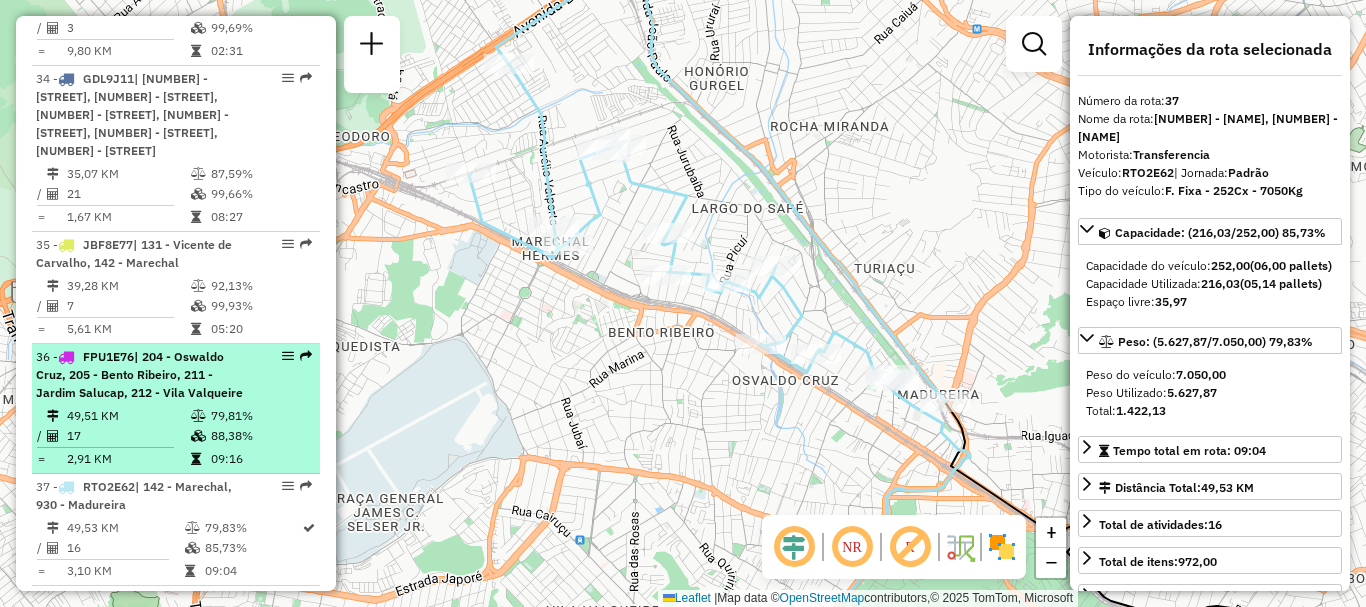 click on "49,51 KM" at bounding box center (128, 416) 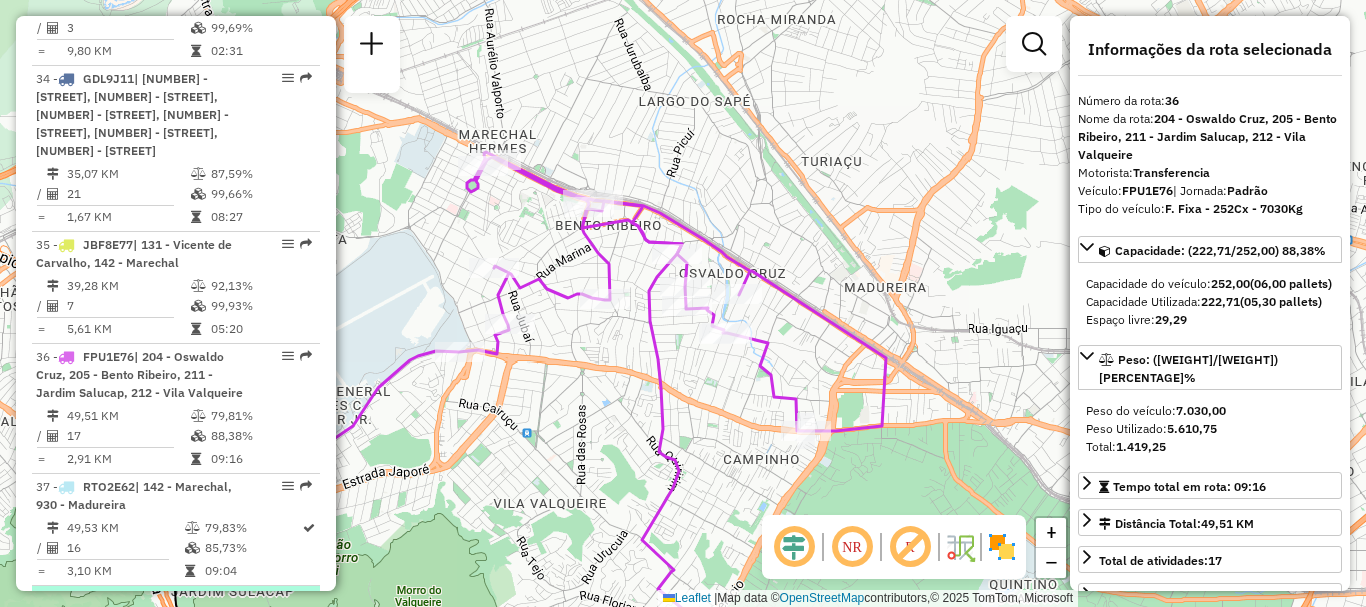 click on "| 481 - [DOM] Vila Isabel CTO, 922 - Meier, 923 - Engenho Dentro" at bounding box center [134, 616] 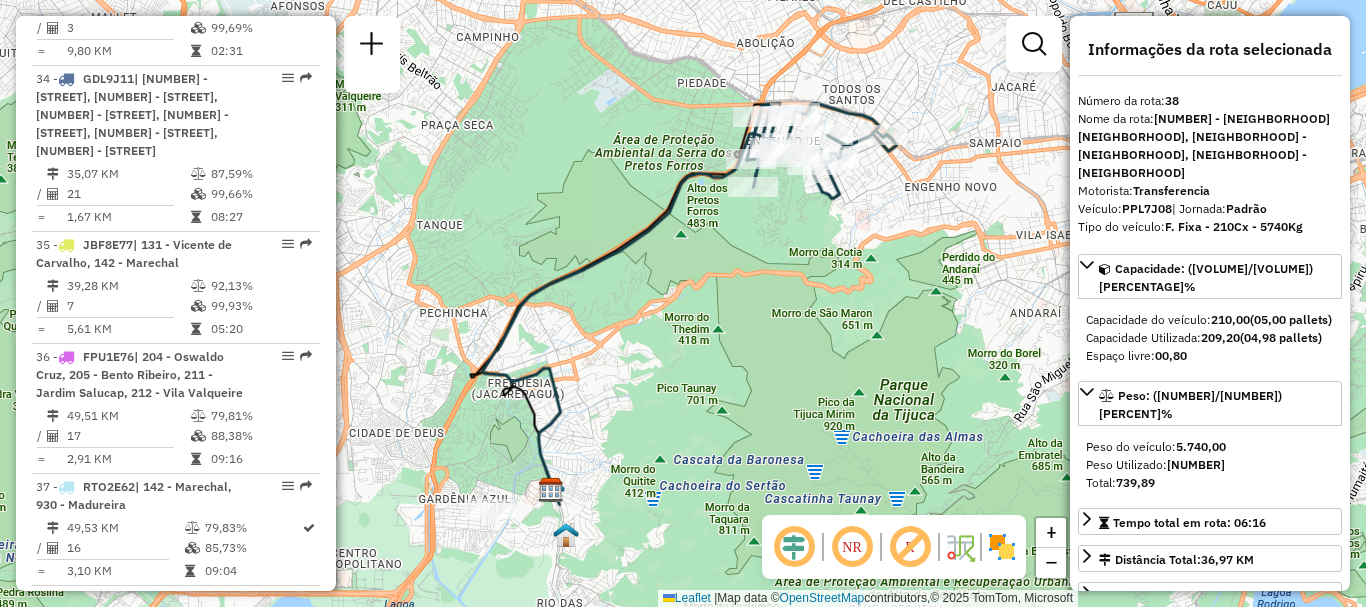 scroll, scrollTop: 5228, scrollLeft: 0, axis: vertical 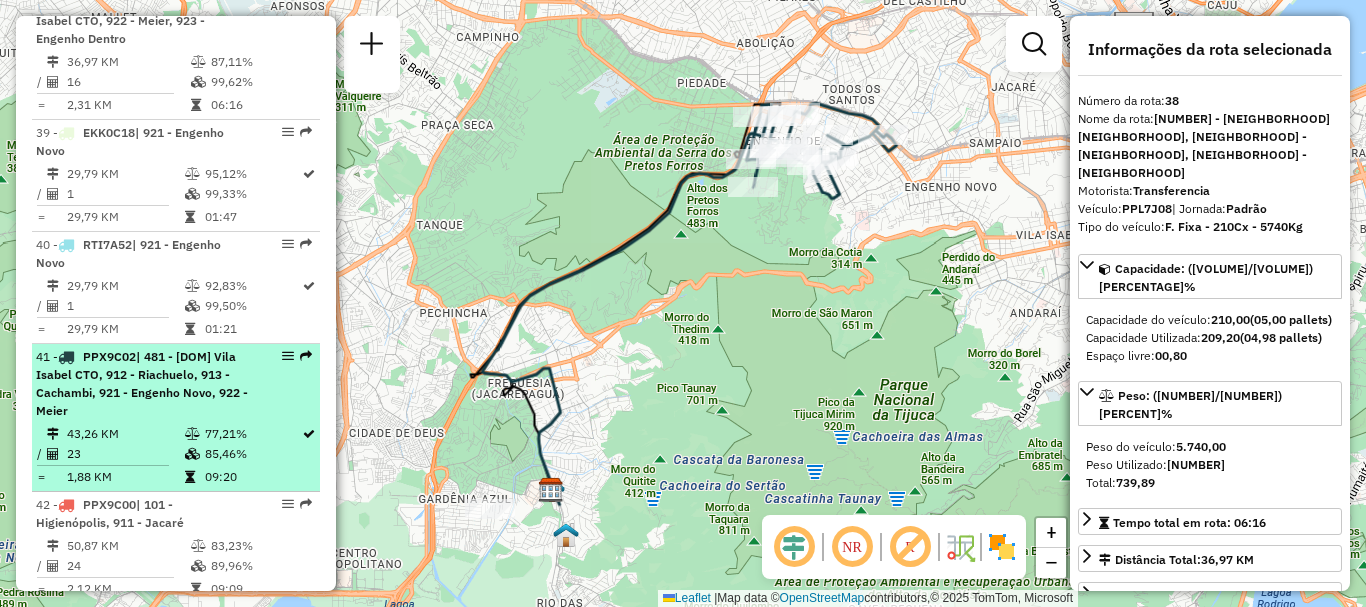 click on "| 481 - [DOM] Vila Isabel CTO, 912 - Riachuelo, 913 - Cachambi, 921 - Engenho Novo, 922 - Meier" at bounding box center (142, 383) 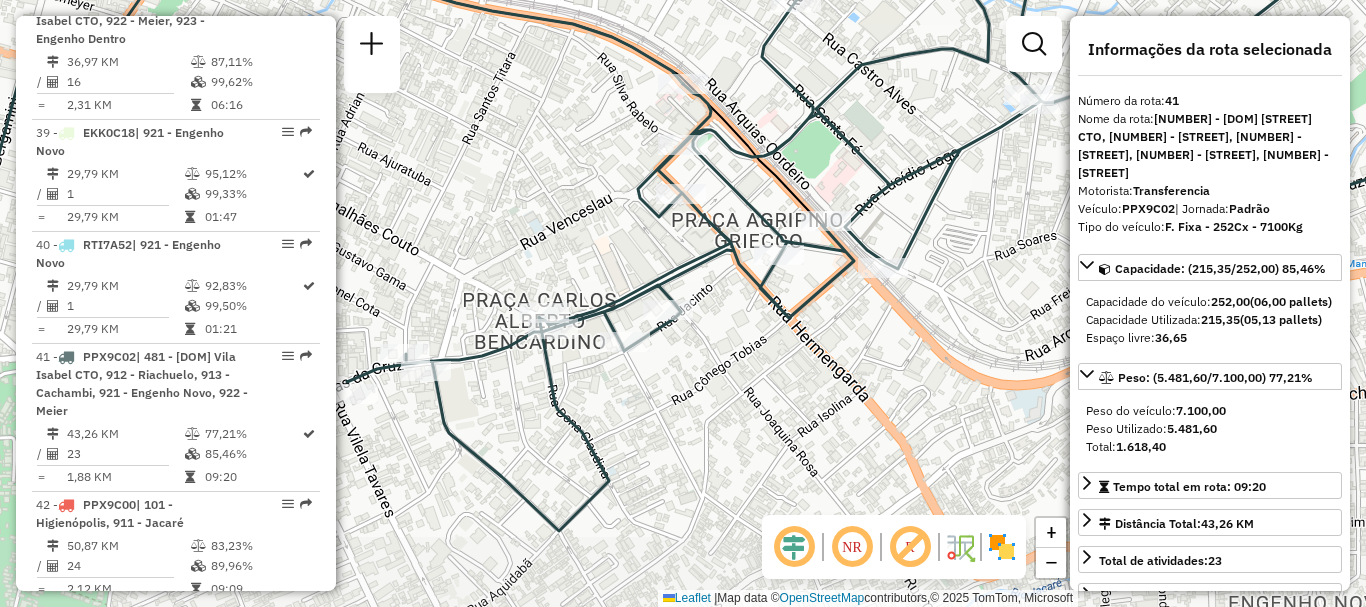 drag, startPoint x: 656, startPoint y: 337, endPoint x: 708, endPoint y: 266, distance: 88.005684 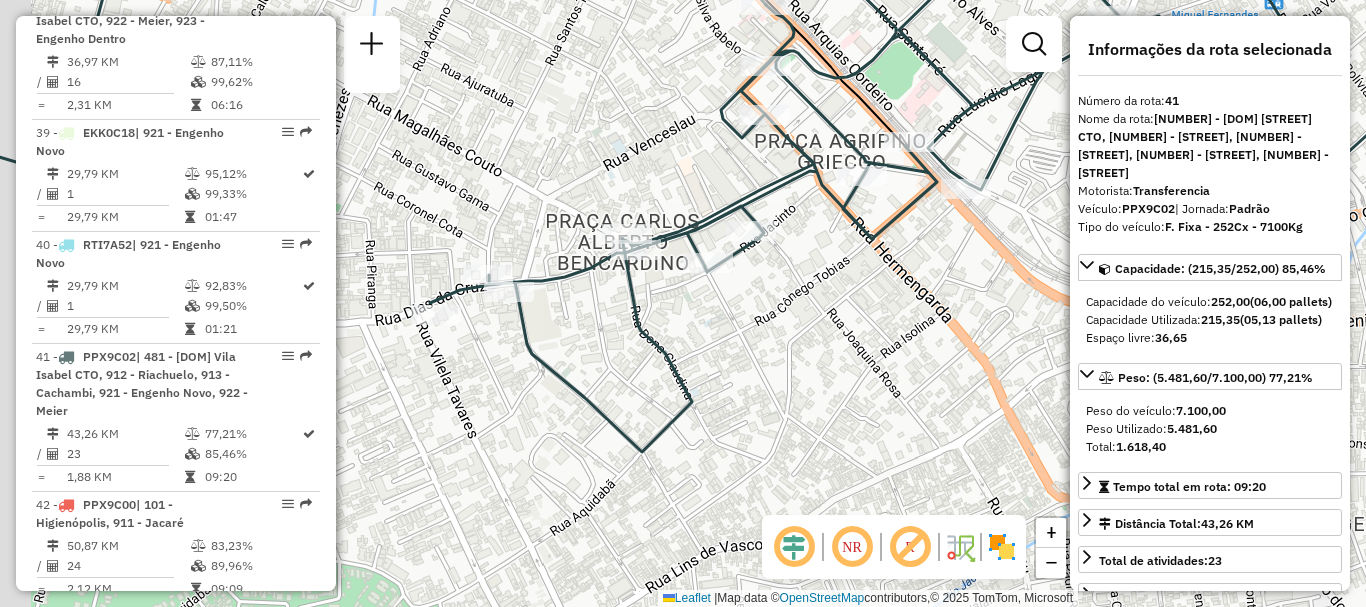 drag, startPoint x: 570, startPoint y: 383, endPoint x: 643, endPoint y: 313, distance: 101.13852 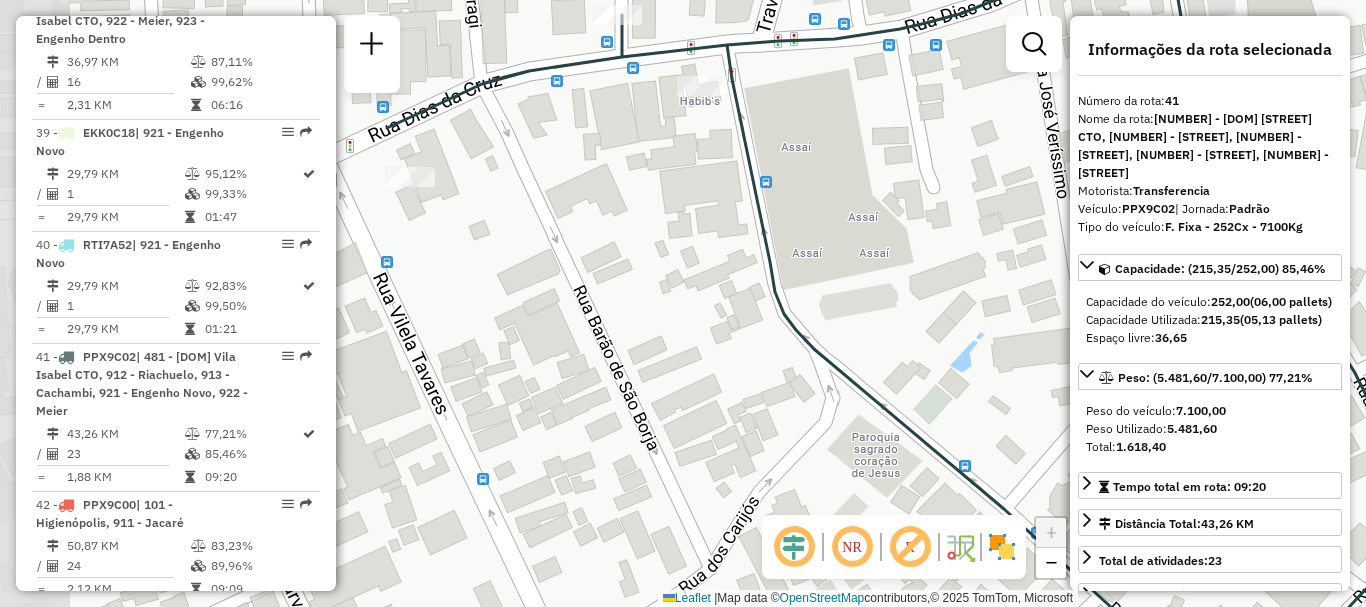 drag, startPoint x: 528, startPoint y: 346, endPoint x: 734, endPoint y: 323, distance: 207.28 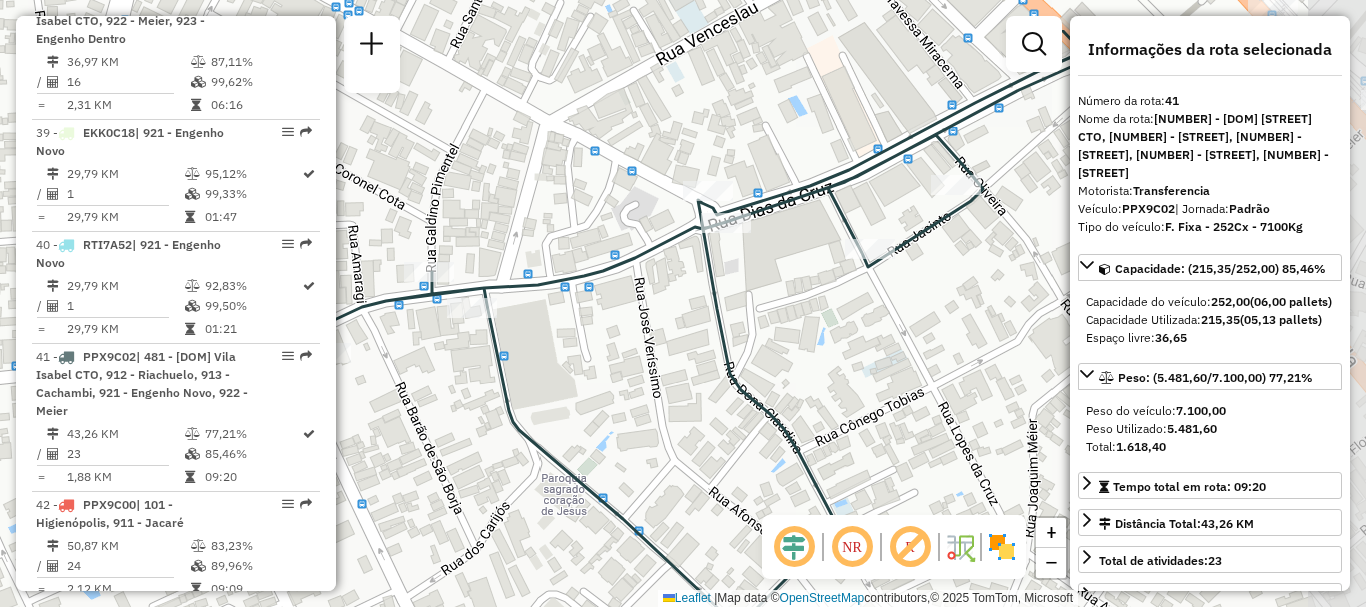 drag, startPoint x: 777, startPoint y: 307, endPoint x: 529, endPoint y: 399, distance: 264.51465 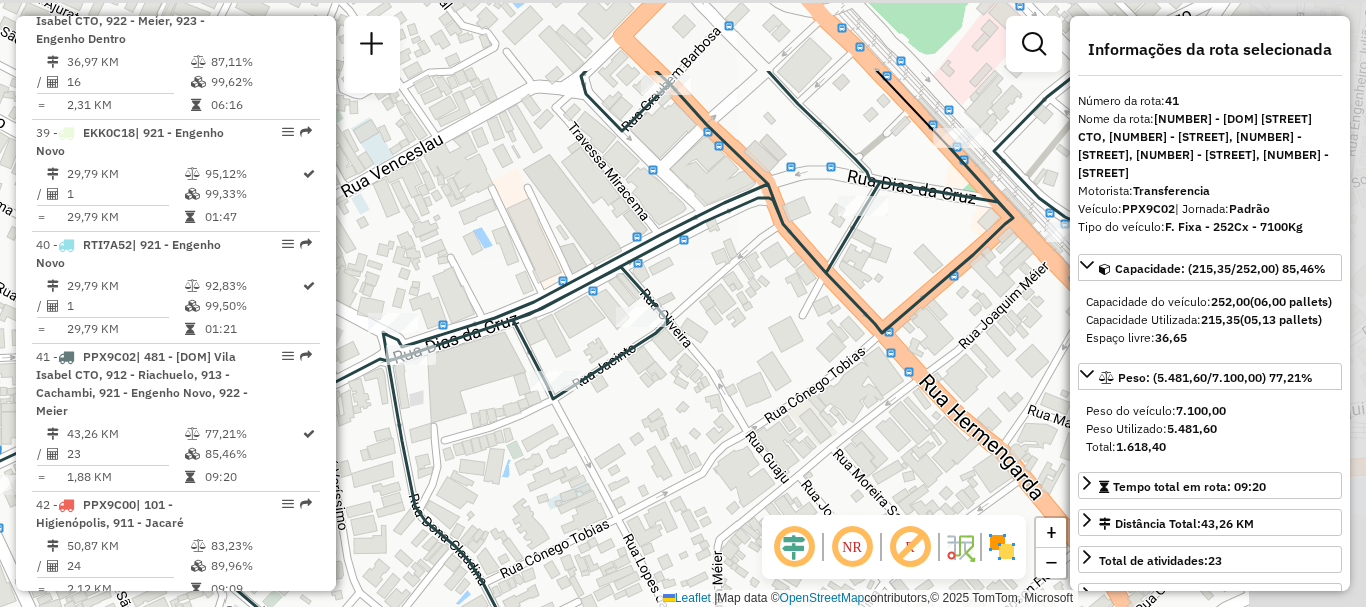 drag, startPoint x: 647, startPoint y: 321, endPoint x: 331, endPoint y: 454, distance: 342.84836 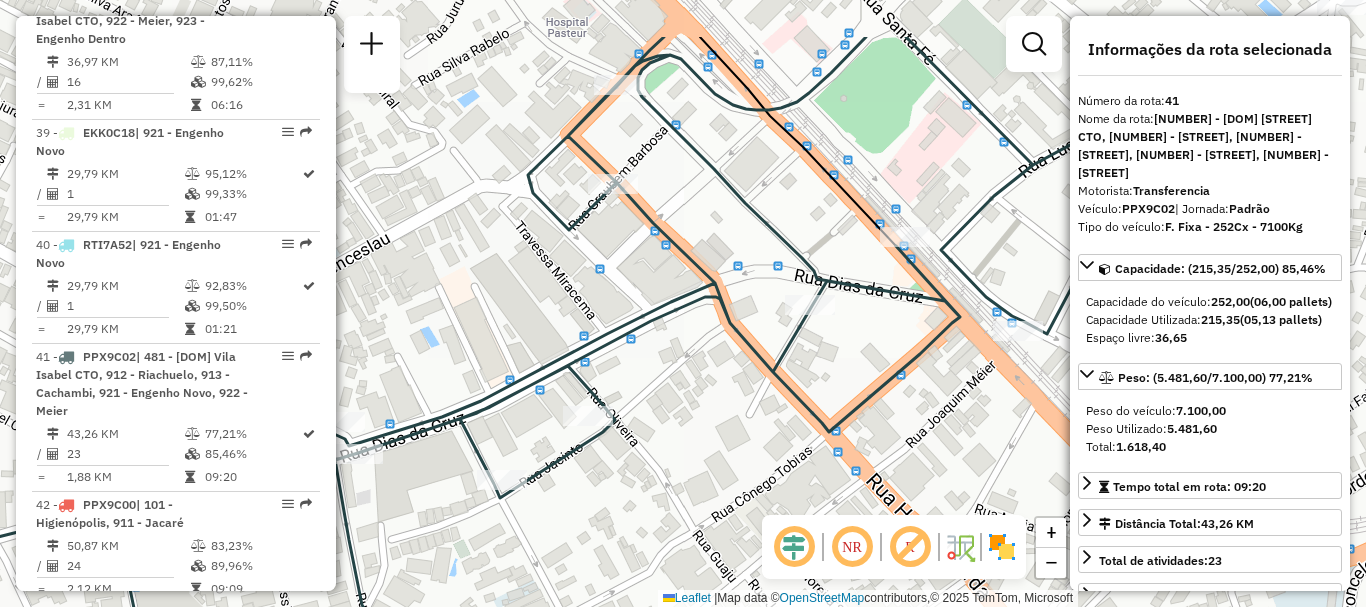 drag, startPoint x: 596, startPoint y: 292, endPoint x: 535, endPoint y: 362, distance: 92.84934 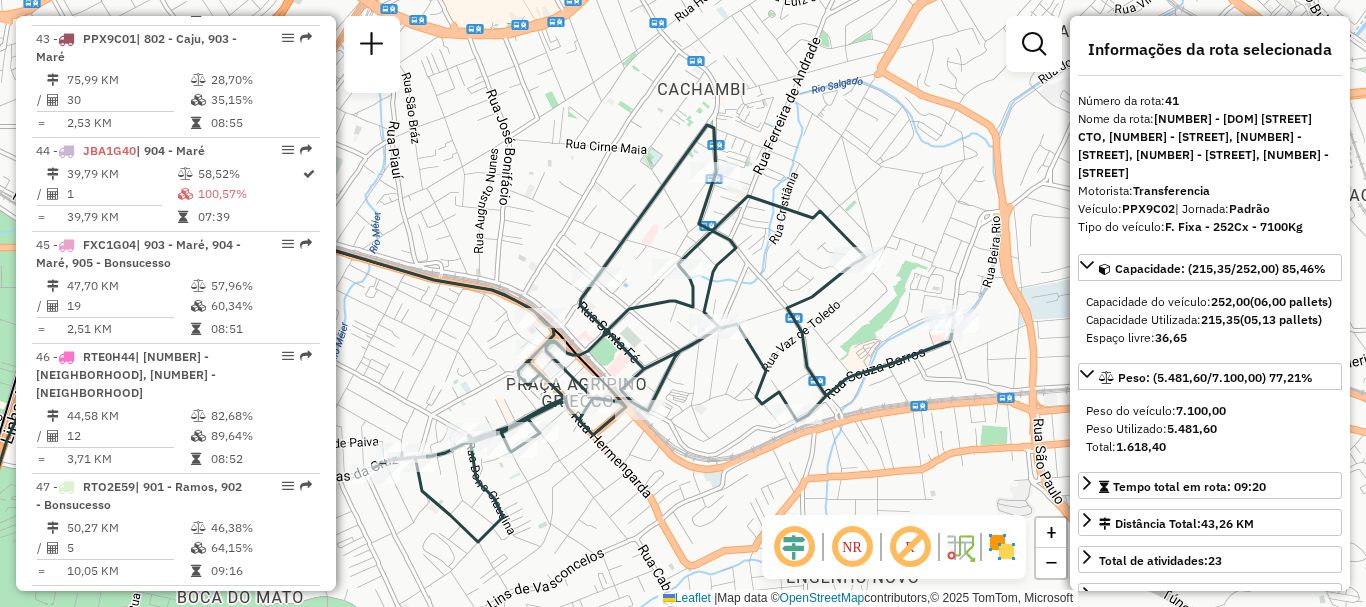scroll, scrollTop: 6348, scrollLeft: 0, axis: vertical 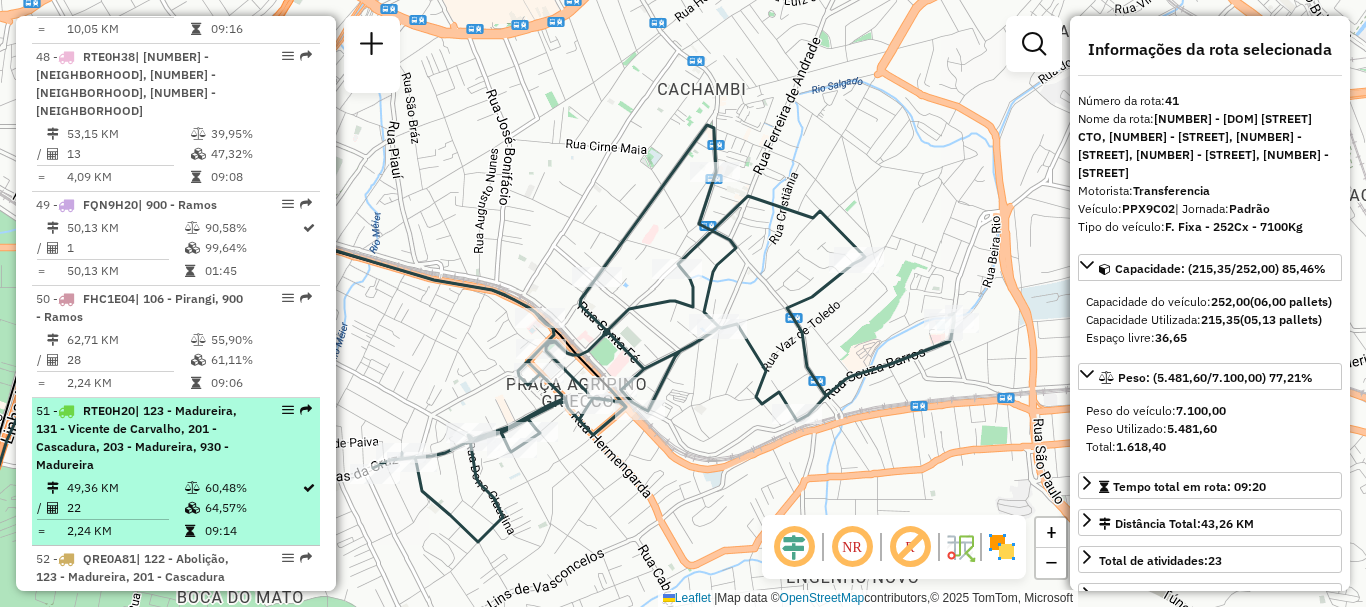 click on "| 123 - Madureira, 131 - Vicente de Carvalho, 201 - Cascadura, 203 - Madureira, 930 - Madureira" at bounding box center [136, 437] 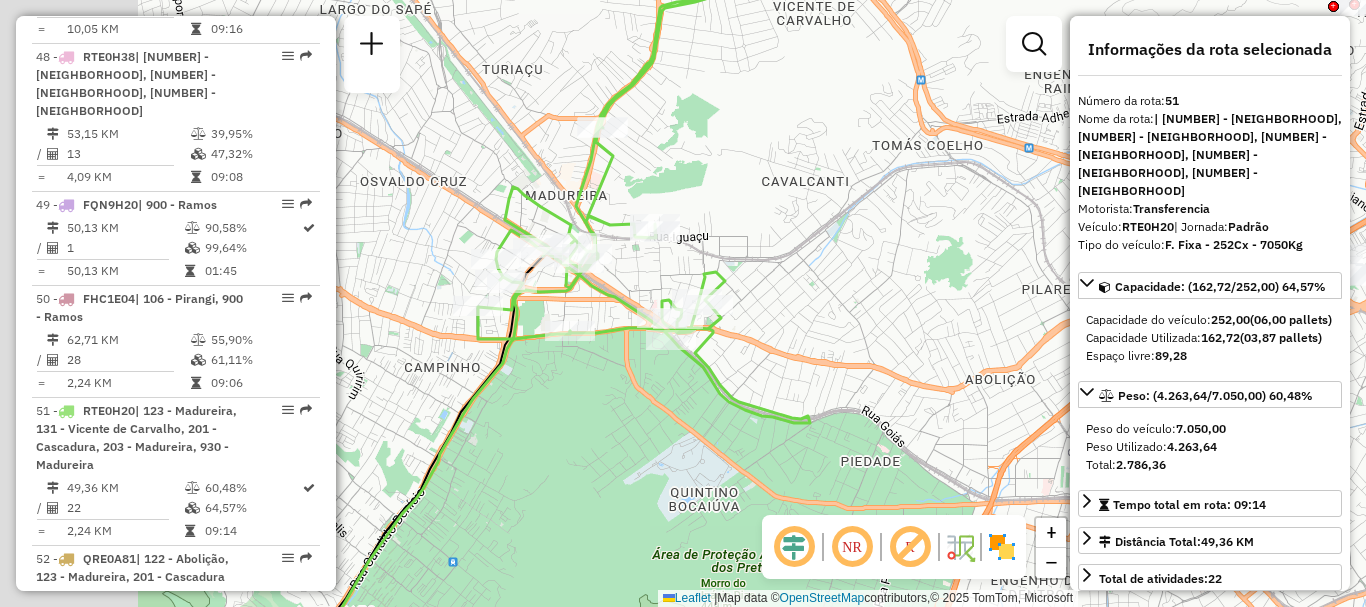 drag, startPoint x: 739, startPoint y: 222, endPoint x: 777, endPoint y: 213, distance: 39.051247 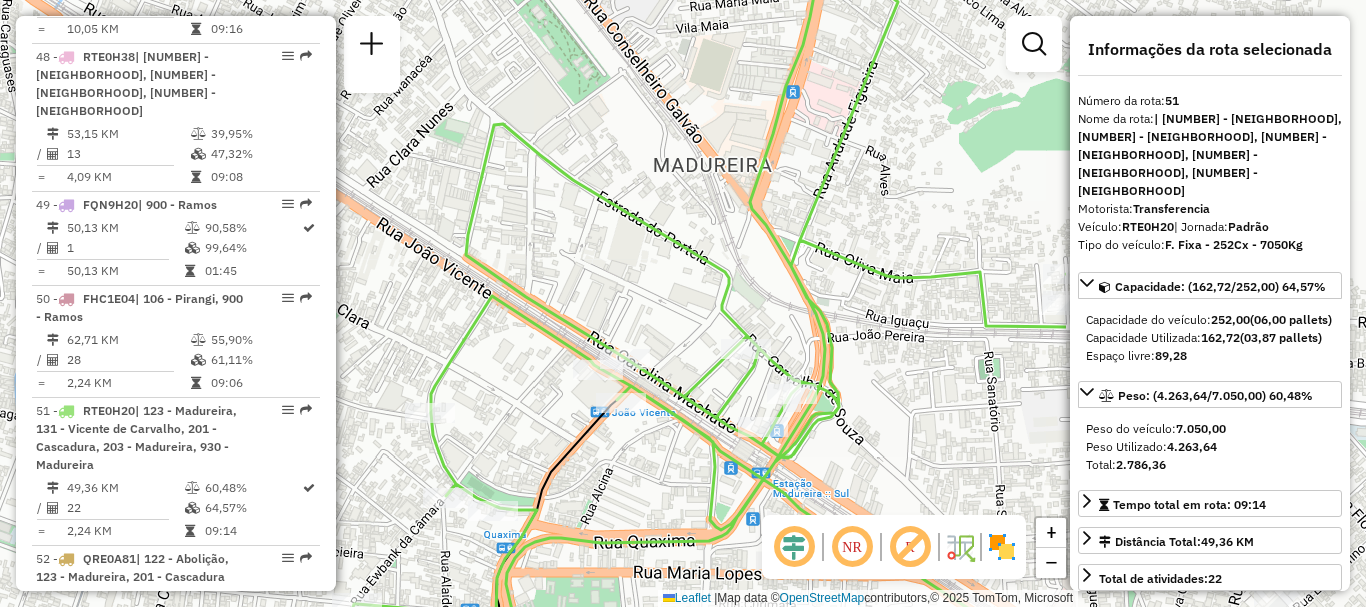 drag, startPoint x: 894, startPoint y: 258, endPoint x: 461, endPoint y: 257, distance: 433.00116 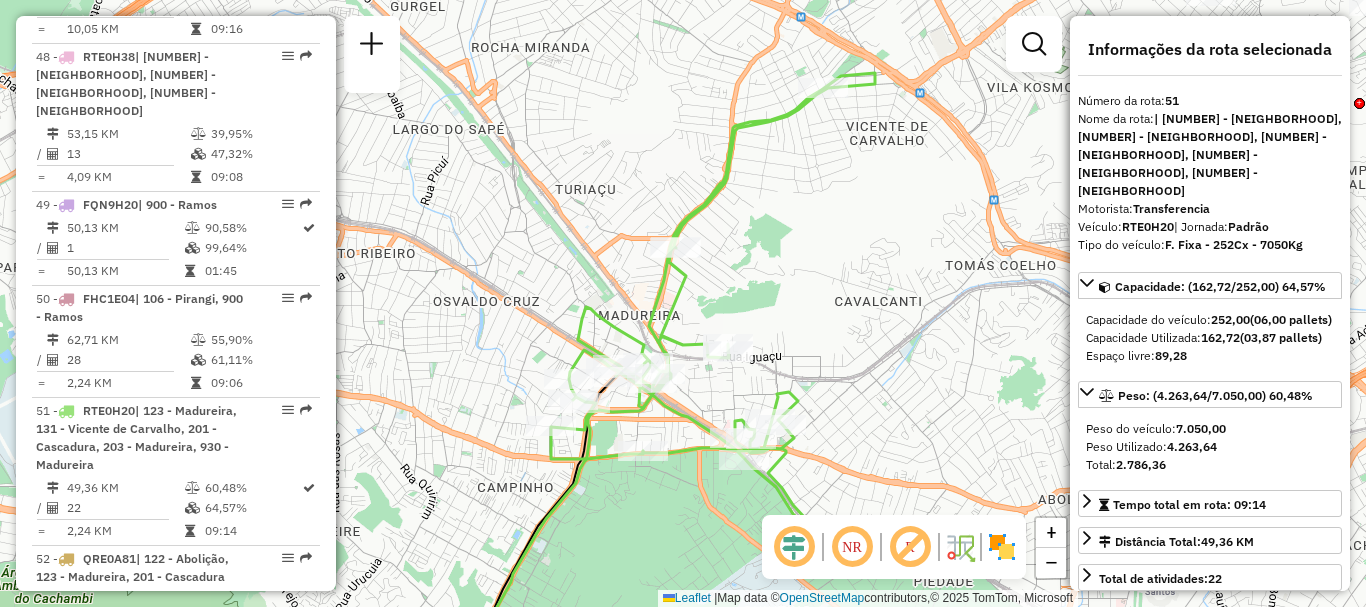 click on "Janela de atendimento Grade de atendimento Capacidade Transportadoras Veículos Cliente Pedidos  Rotas Selecione os dias de semana para filtrar as janelas de atendimento  Seg   Ter   Qua   Qui   Sex   Sáb   Dom  Informe o período da janela de atendimento: De: Até:  Filtrar exatamente a janela do cliente  Considerar janela de atendimento padrão  Selecione os dias de semana para filtrar as grades de atendimento  Seg   Ter   Qua   Qui   Sex   Sáb   Dom   Considerar clientes sem dia de atendimento cadastrado  Clientes fora do dia de atendimento selecionado Filtrar as atividades entre os valores definidos abaixo:  Peso mínimo:   Peso máximo:   Cubagem mínima:   Cubagem máxima:   De:   Até:  Filtrar as atividades entre o tempo de atendimento definido abaixo:  De:   Até:   Considerar capacidade total dos clientes não roteirizados Transportadora: Selecione um ou mais itens Tipo de veículo: Selecione um ou mais itens Veículo: Selecione um ou mais itens Motorista: Selecione um ou mais itens Nome: Rótulo:" 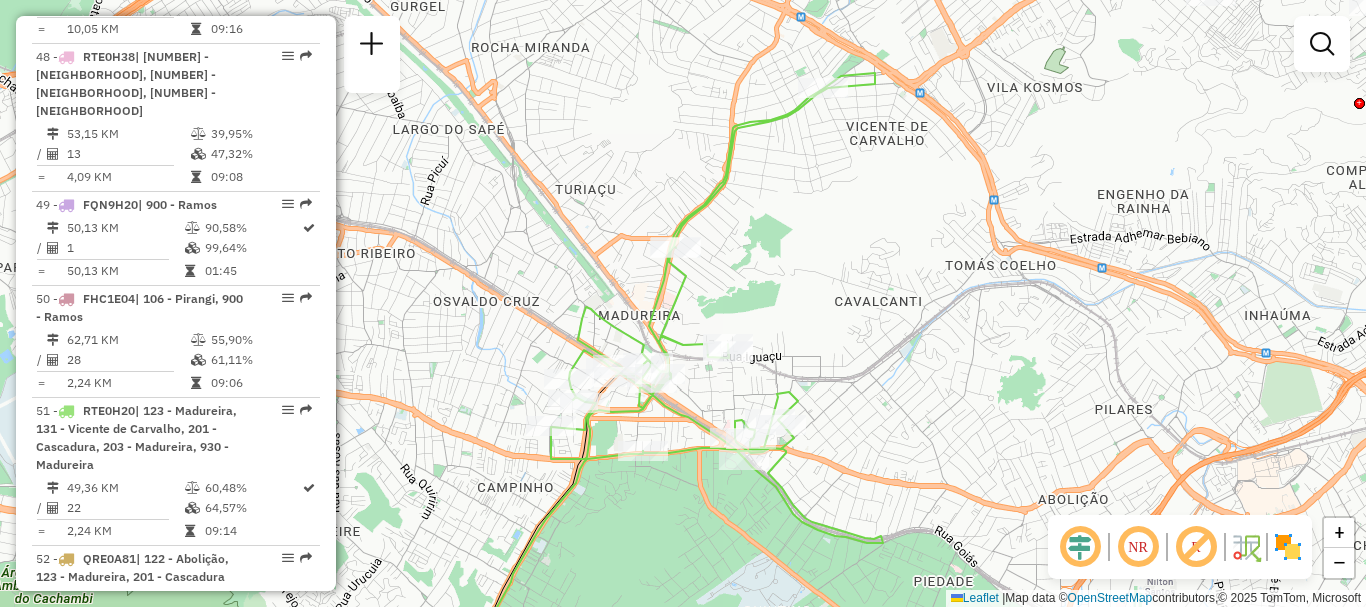 scroll, scrollTop: 4632, scrollLeft: 0, axis: vertical 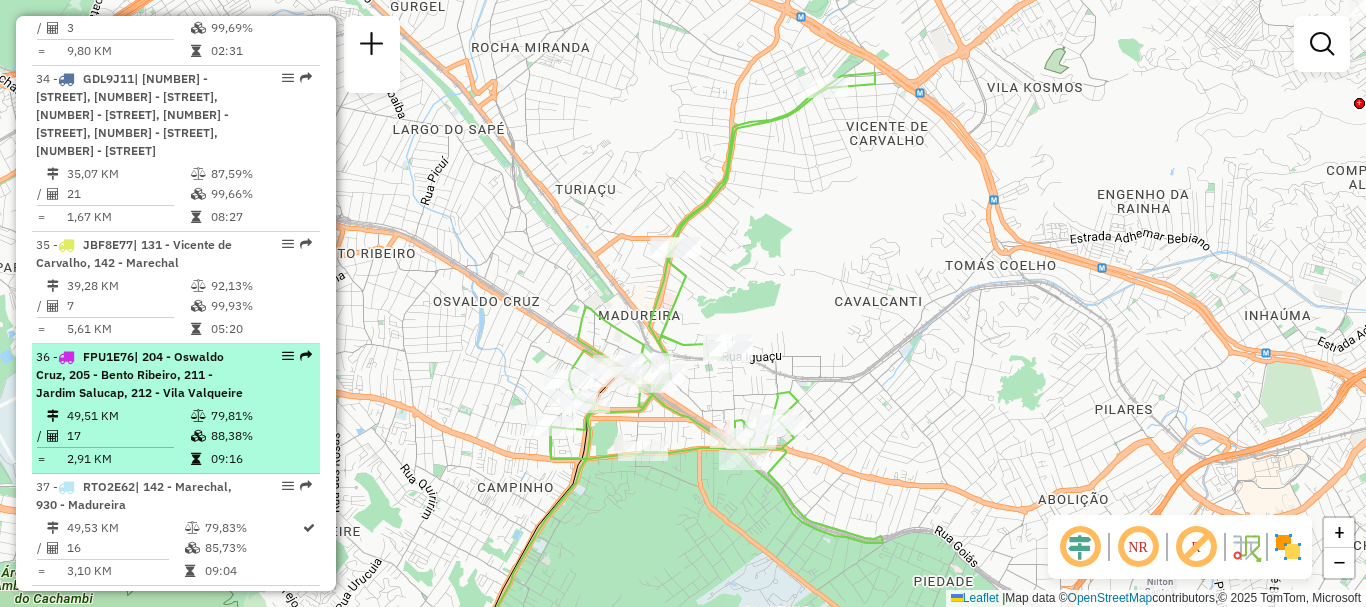 click on "| 204 - Oswaldo Cruz, 205 - Bento Ribeiro, 211 - Jardim Salucap, 212 - Vila Valqueire" at bounding box center (139, 374) 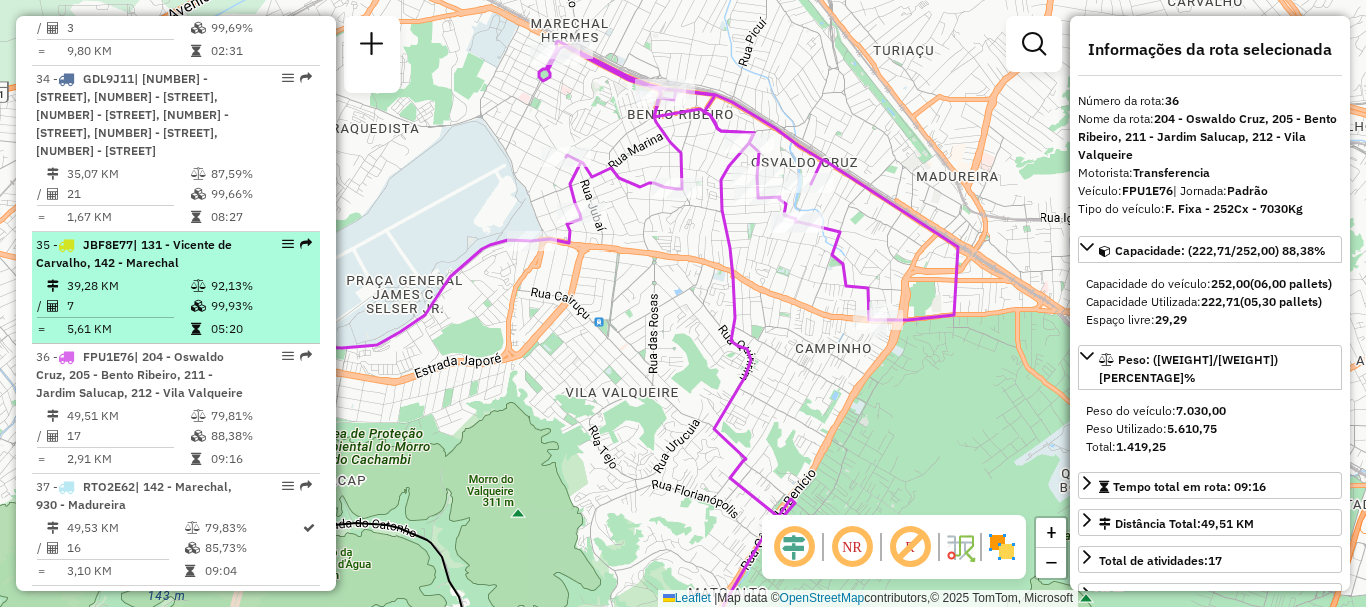 click on "99,93%" at bounding box center (260, 306) 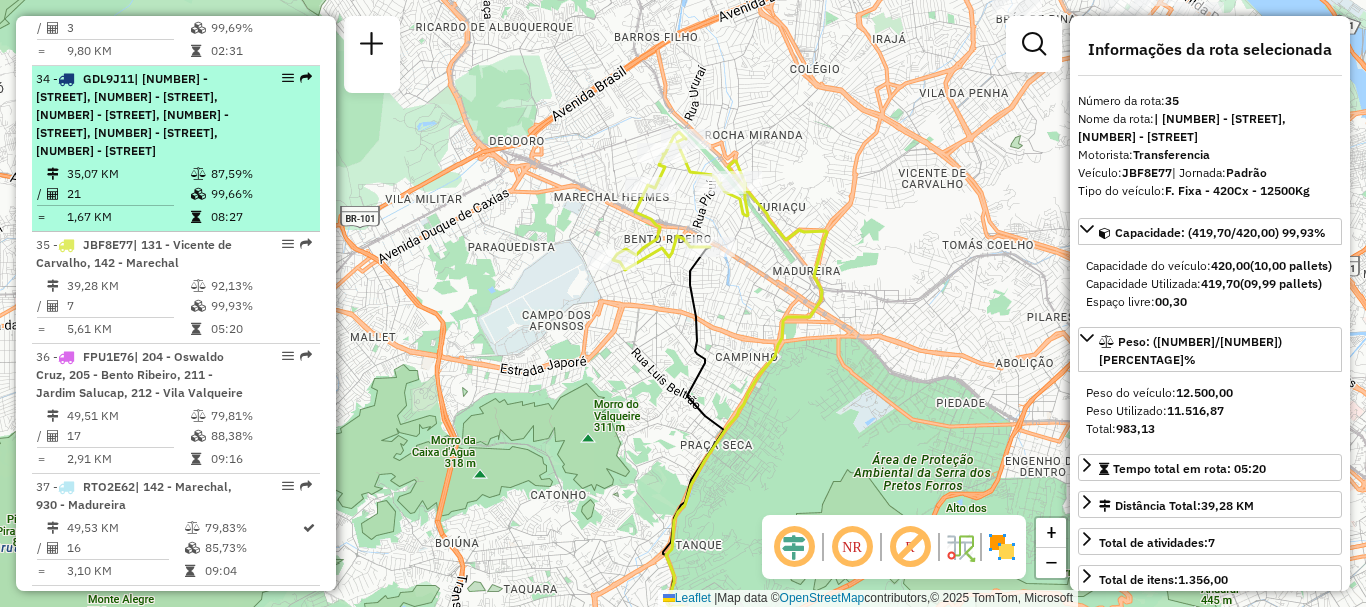 click on "[NUMBER] -     [PLATE]   | [NUMBER] - [LAST], [NUMBER] - [LAST], [NUMBER] - [LAST], [NUMBER] - [LAST], [NUMBER] - [LAST], [NUMBER] - [LAST]" at bounding box center [142, 115] 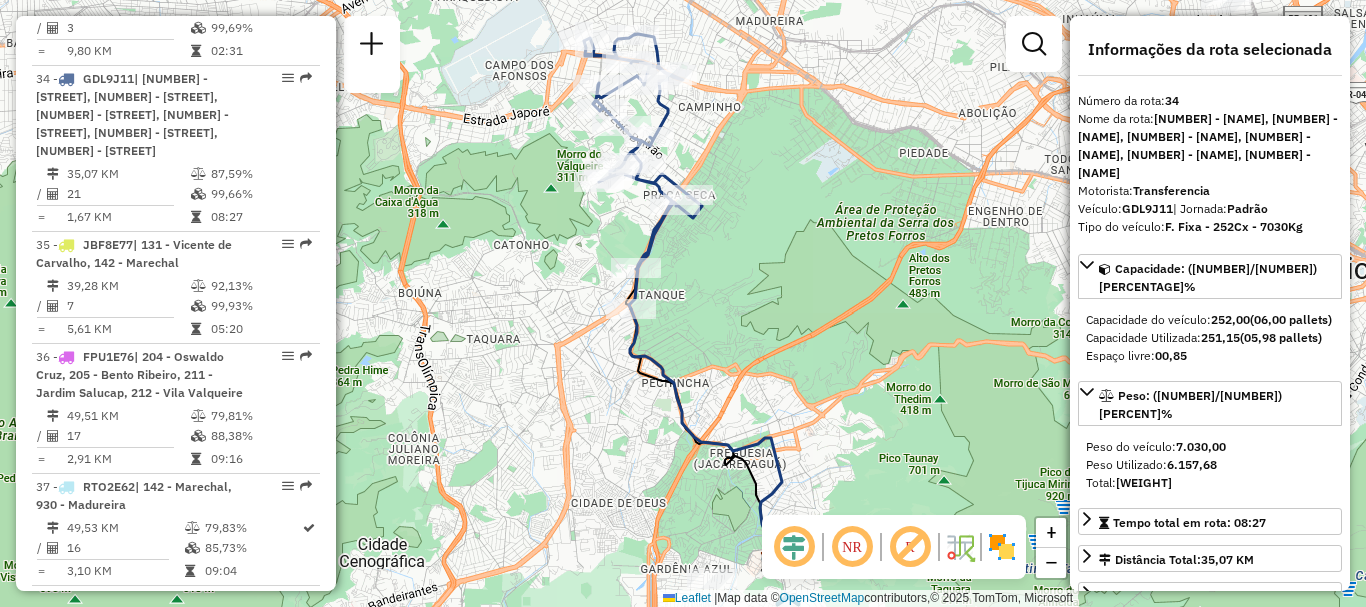 scroll, scrollTop: 6496, scrollLeft: 0, axis: vertical 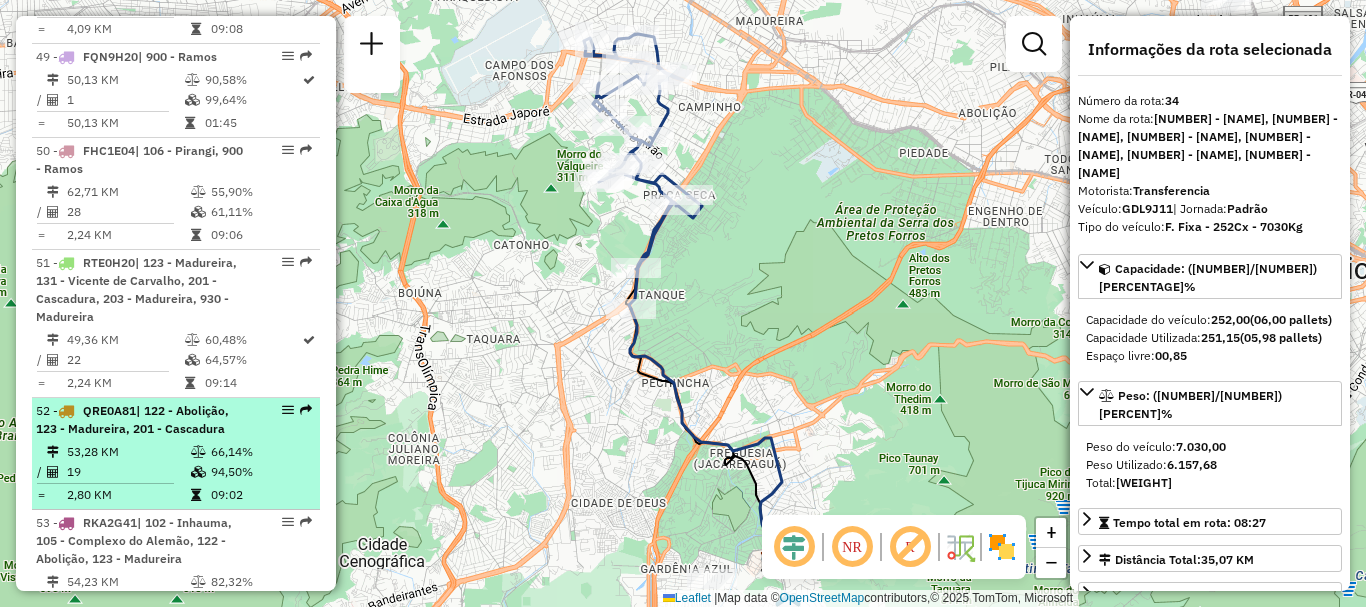 click on "| 122 - Abolição, 123 - Madureira, 201 - Cascadura" at bounding box center [132, 419] 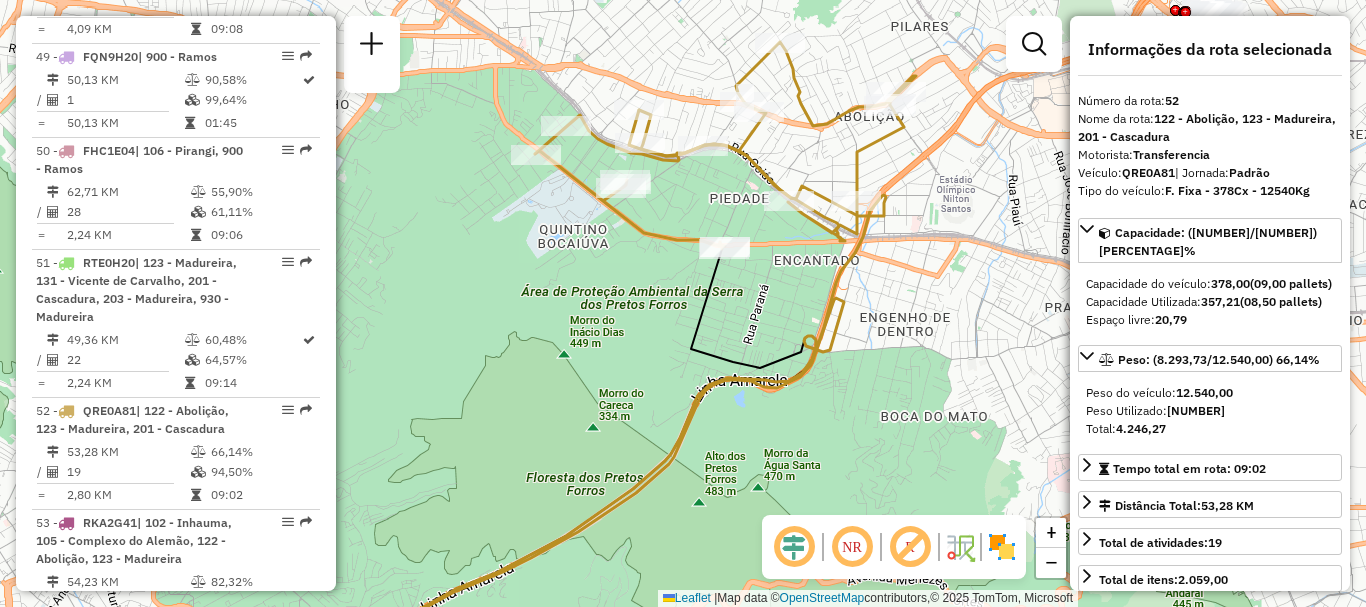 scroll, scrollTop: 3516, scrollLeft: 0, axis: vertical 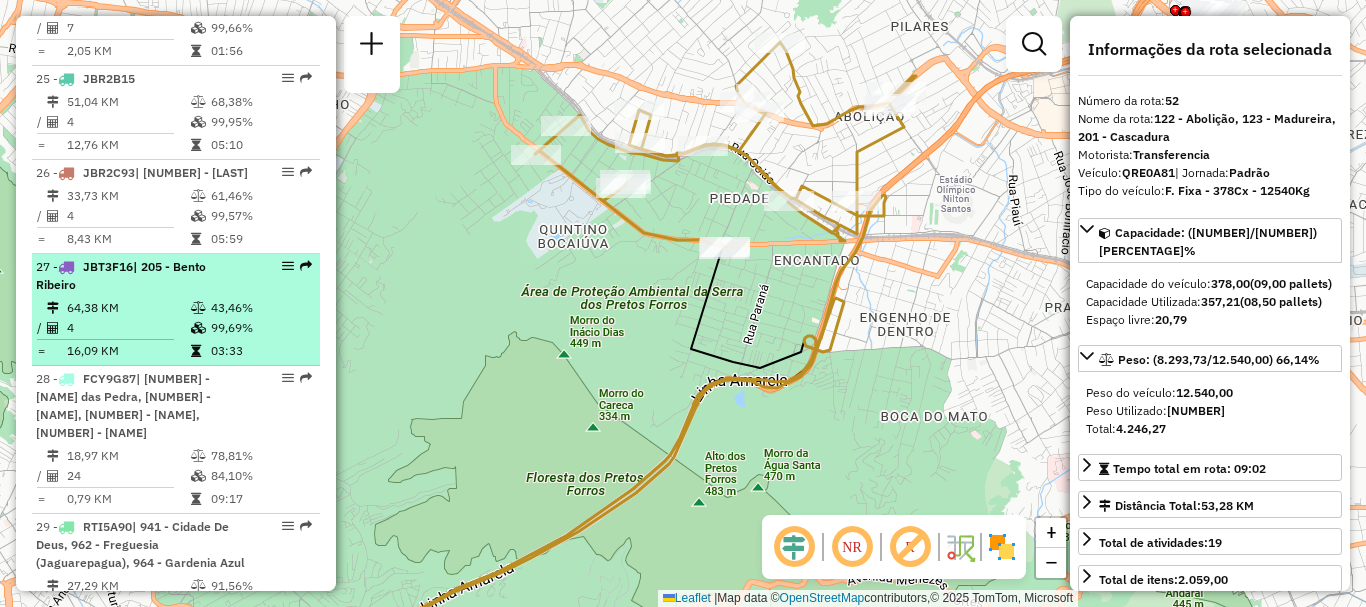 click on "64,38 KM" at bounding box center [128, 308] 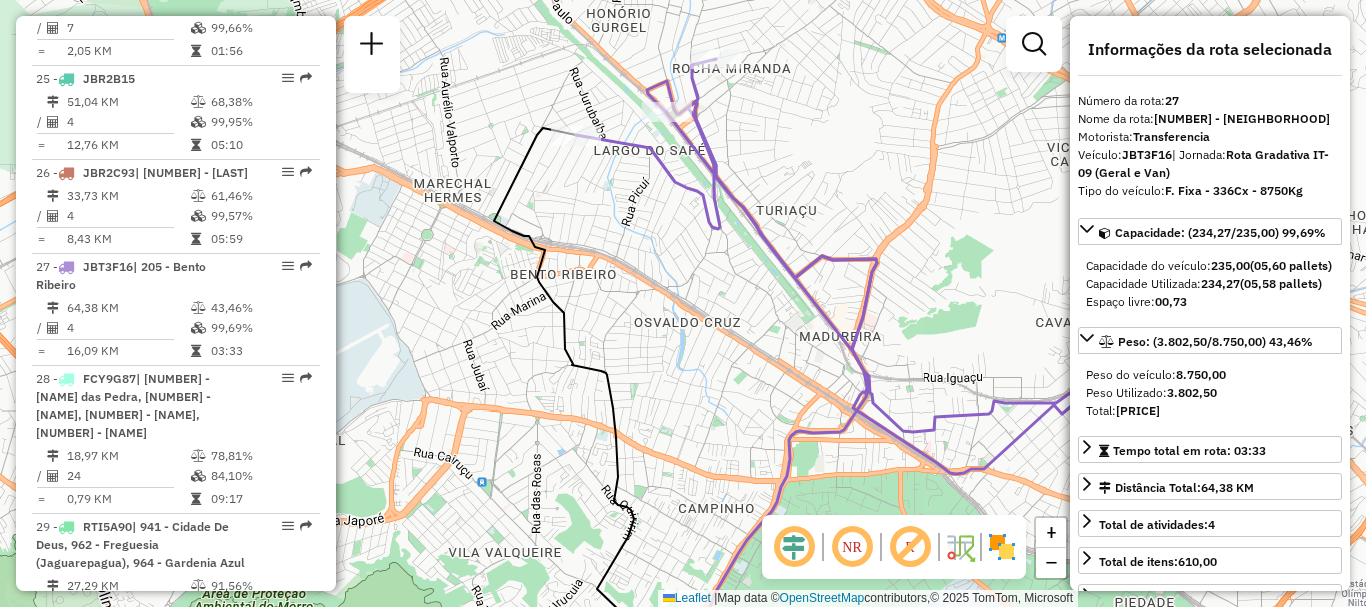 drag, startPoint x: 690, startPoint y: 108, endPoint x: 676, endPoint y: 173, distance: 66.4906 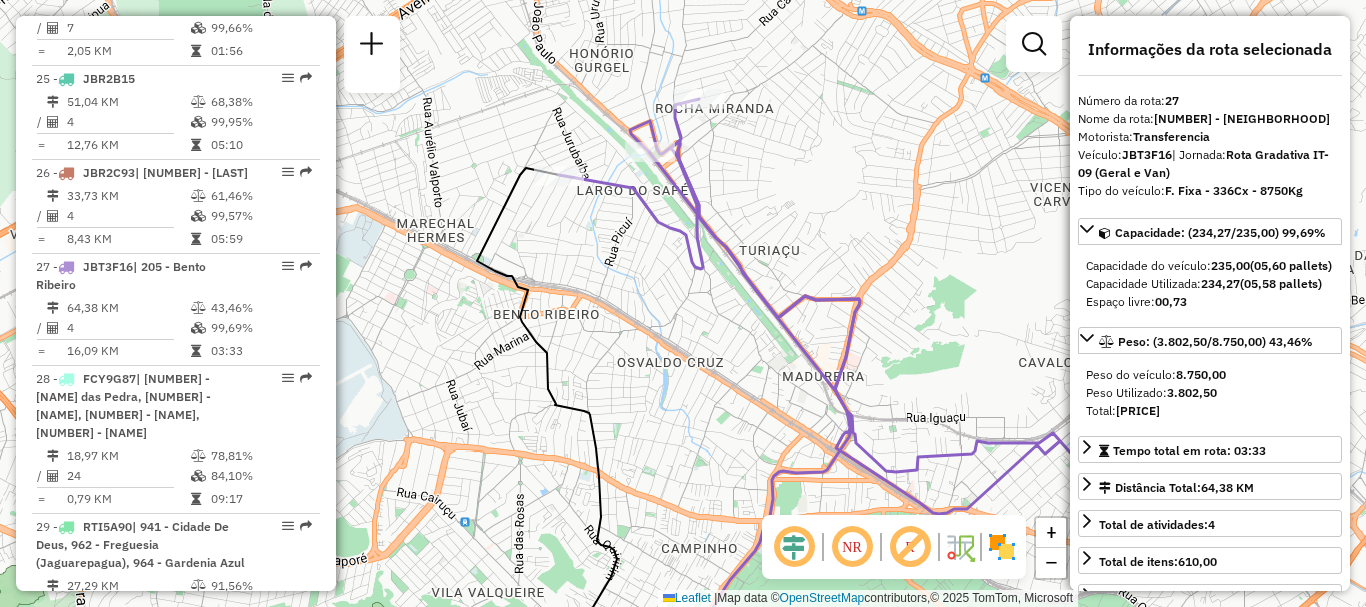 scroll, scrollTop: 2992, scrollLeft: 0, axis: vertical 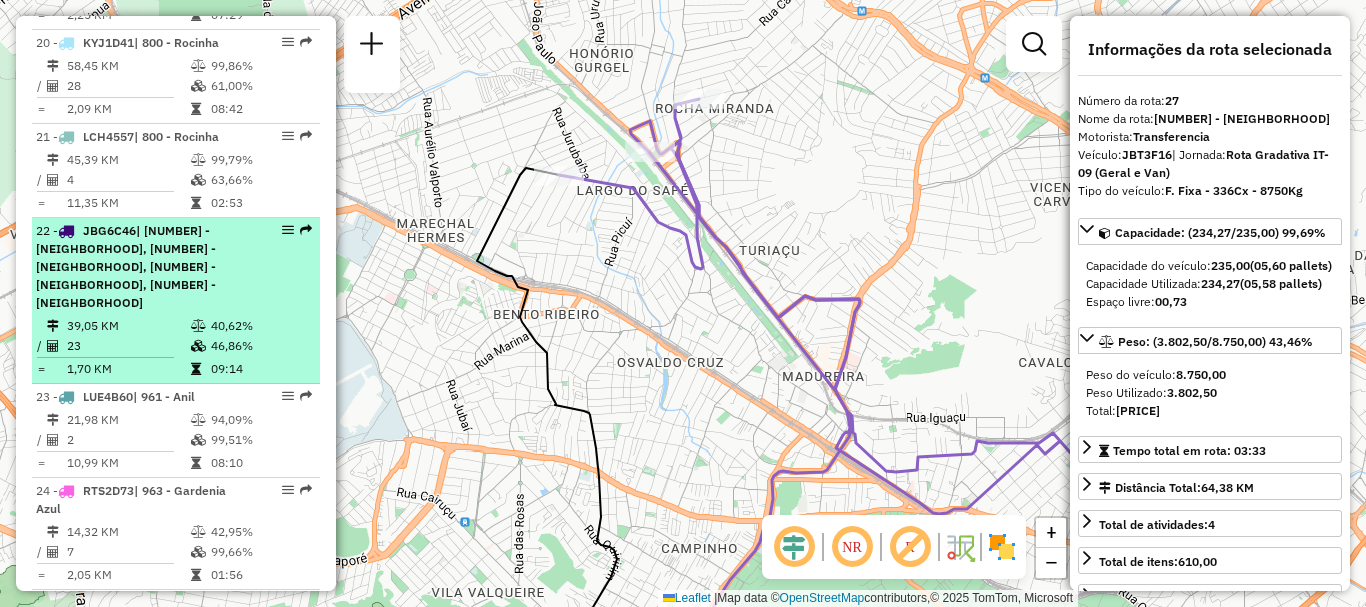 click at bounding box center (306, 230) 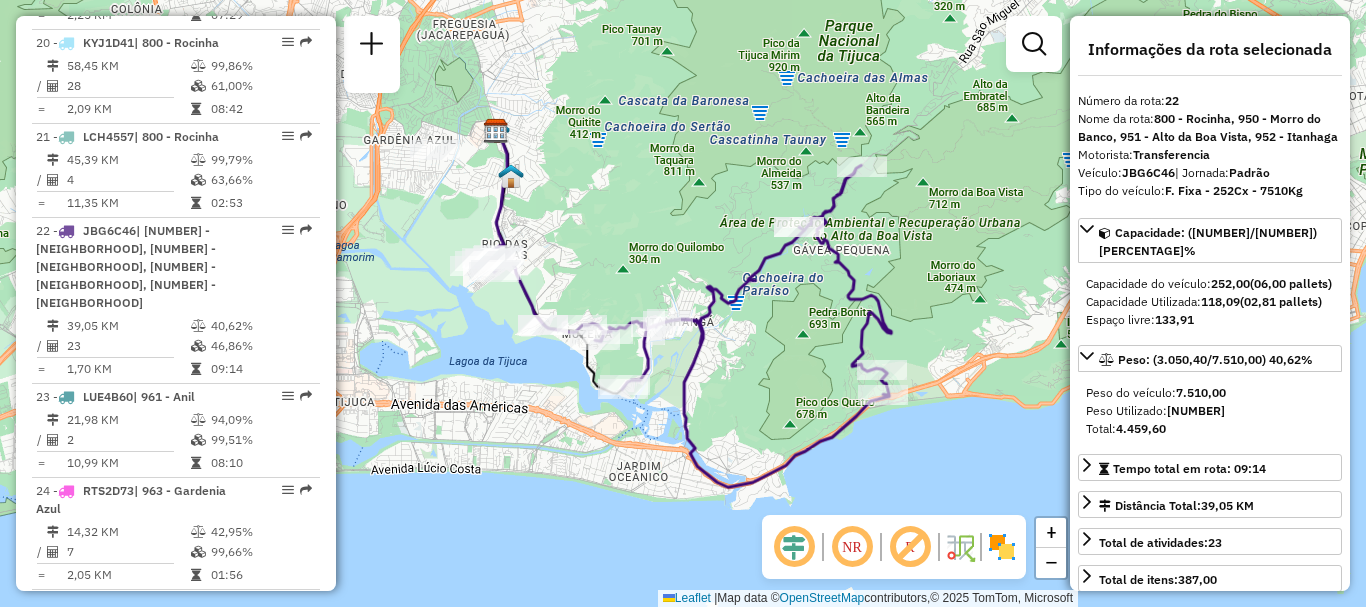 click on "Janela de atendimento Grade de atendimento Capacidade Transportadoras Veículos Cliente Pedidos  Rotas Selecione os dias de semana para filtrar as janelas de atendimento  Seg   Ter   Qua   Qui   Sex   Sáb   Dom  Informe o período da janela de atendimento: De: Até:  Filtrar exatamente a janela do cliente  Considerar janela de atendimento padrão  Selecione os dias de semana para filtrar as grades de atendimento  Seg   Ter   Qua   Qui   Sex   Sáb   Dom   Considerar clientes sem dia de atendimento cadastrado  Clientes fora do dia de atendimento selecionado Filtrar as atividades entre os valores definidos abaixo:  Peso mínimo:   Peso máximo:   Cubagem mínima:   Cubagem máxima:   De:   Até:  Filtrar as atividades entre o tempo de atendimento definido abaixo:  De:   Até:   Considerar capacidade total dos clientes não roteirizados Transportadora: Selecione um ou mais itens Tipo de veículo: Selecione um ou mais itens Veículo: Selecione um ou mais itens Motorista: Selecione um ou mais itens Nome: Rótulo:" 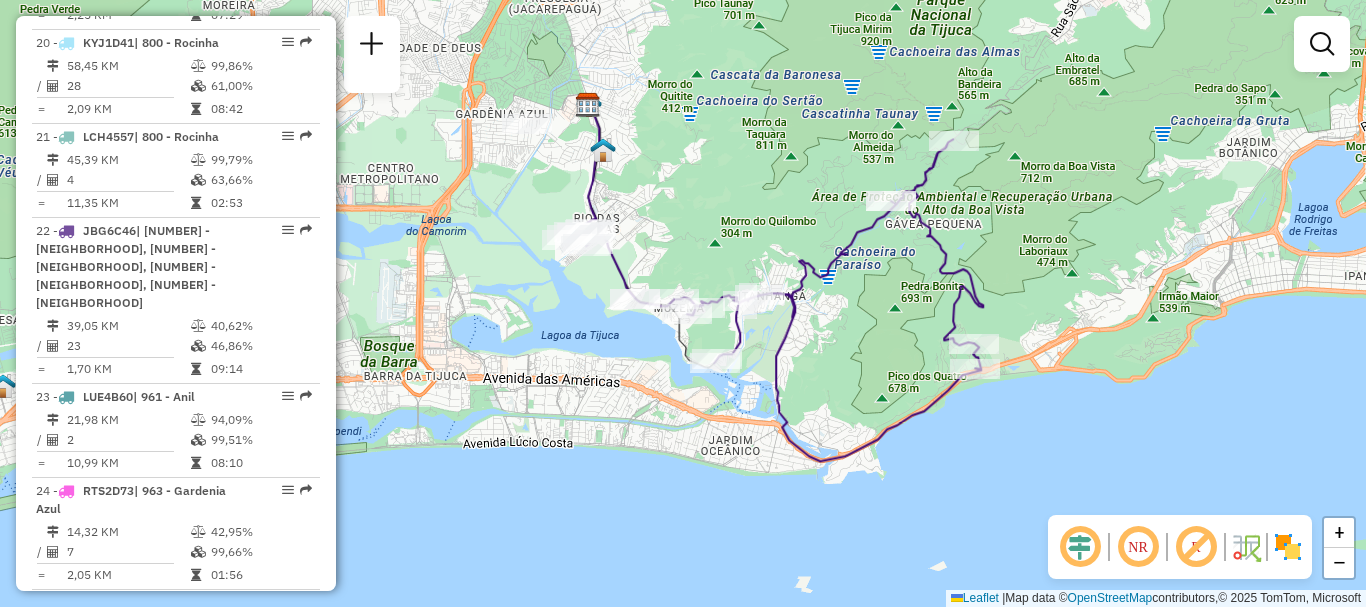 drag, startPoint x: 803, startPoint y: 380, endPoint x: 895, endPoint y: 354, distance: 95.60335 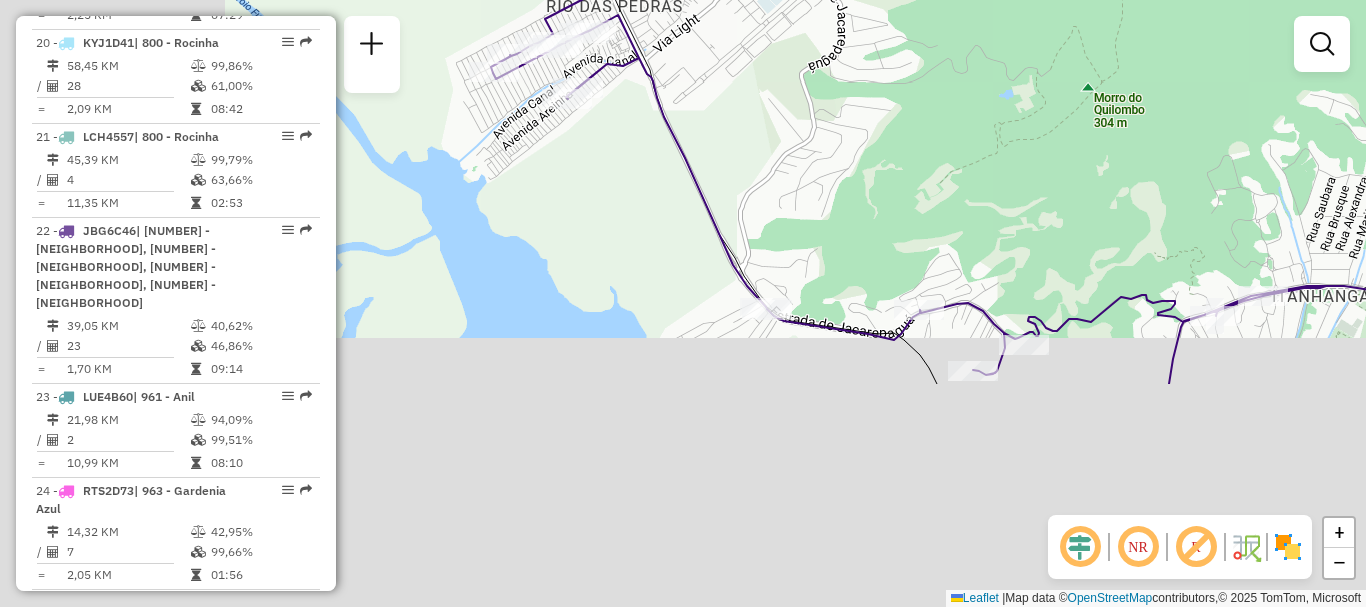 drag, startPoint x: 671, startPoint y: 407, endPoint x: 943, endPoint y: 118, distance: 396.869 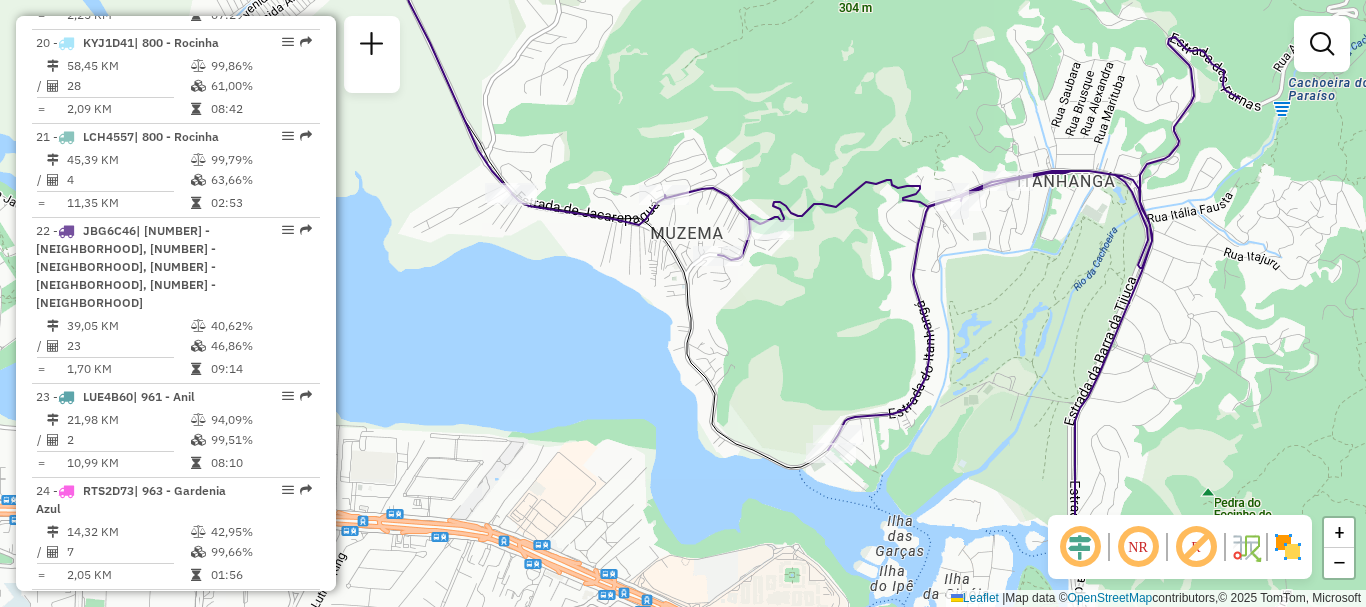 drag, startPoint x: 983, startPoint y: 274, endPoint x: 721, endPoint y: 165, distance: 283.7693 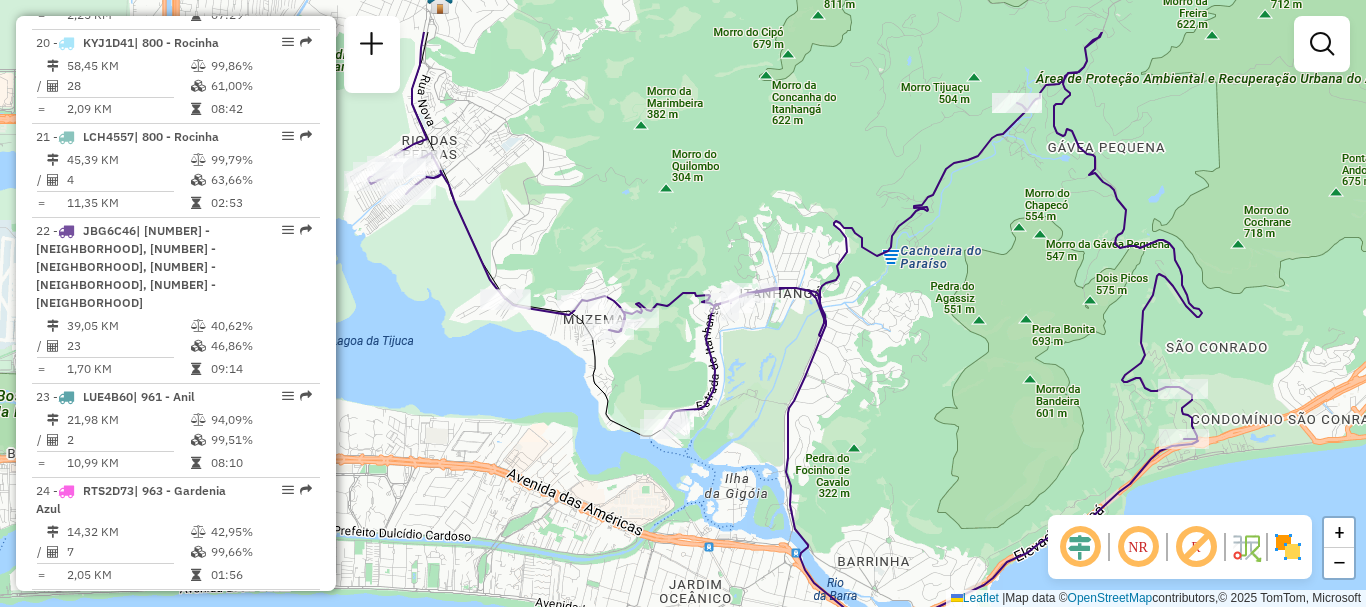 drag, startPoint x: 978, startPoint y: 262, endPoint x: 890, endPoint y: 358, distance: 130.23056 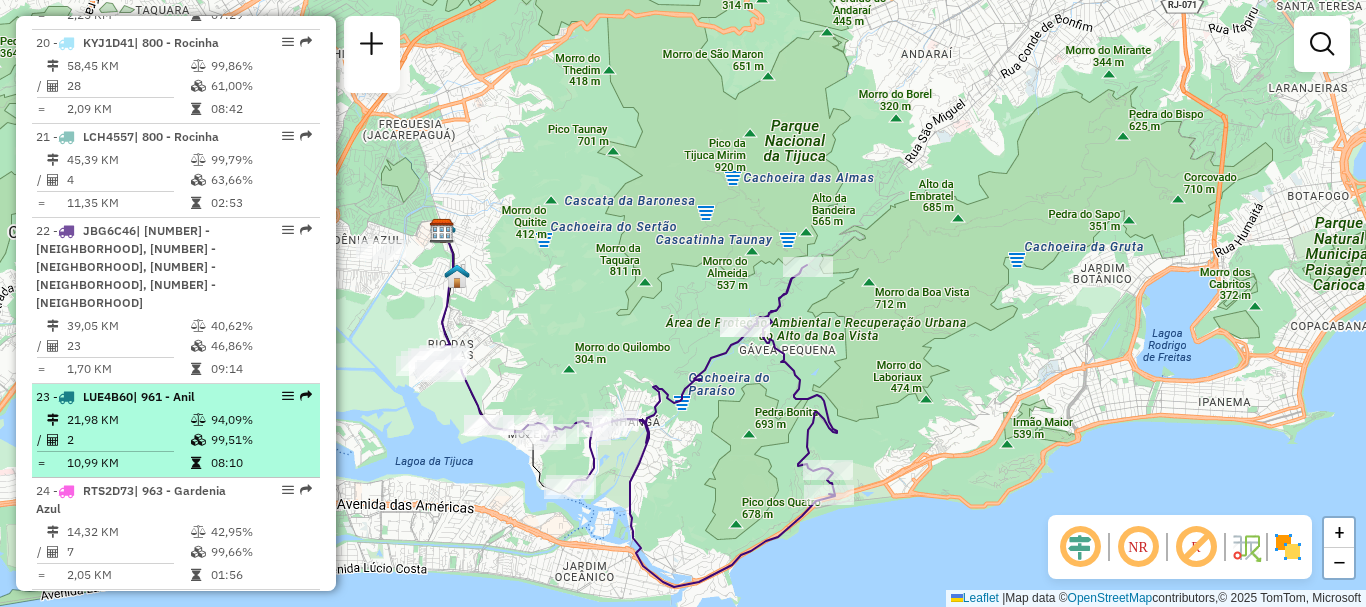 click on "| [NUMBER] - [STREET] [NUMBER] KM [PERCENTAGE] /  [NUMBER] [PERCENTAGE]     =  [NUMBER] KM [TIME]" at bounding box center (176, 431) 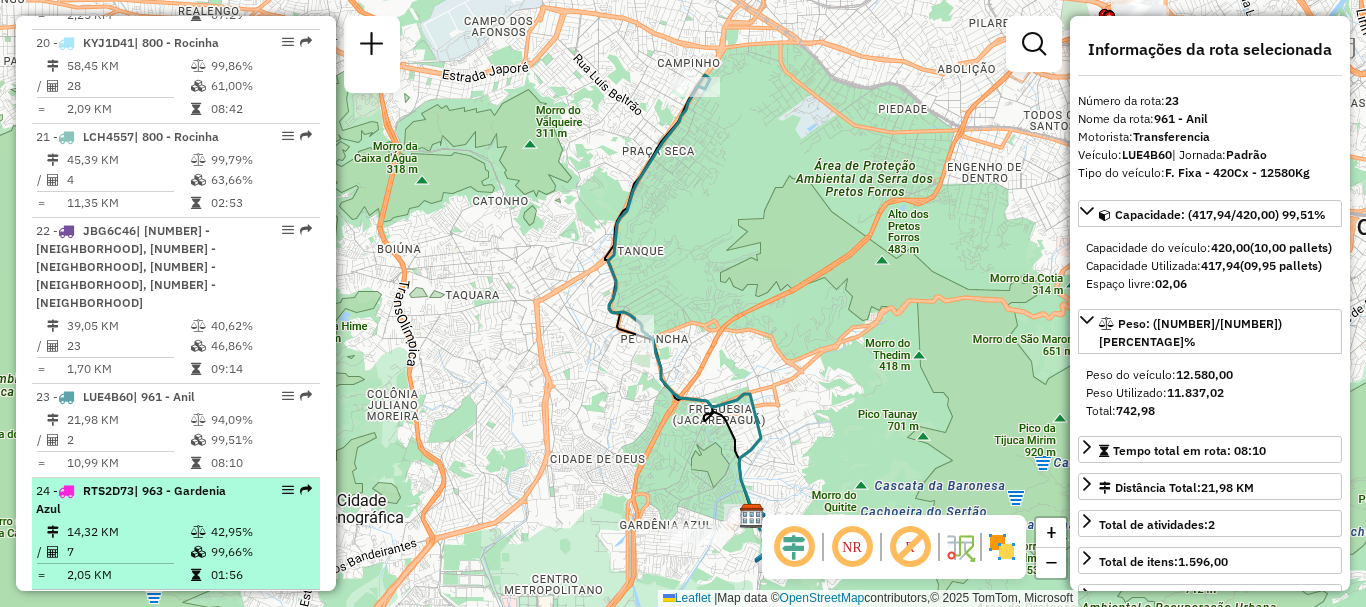click at bounding box center [306, 490] 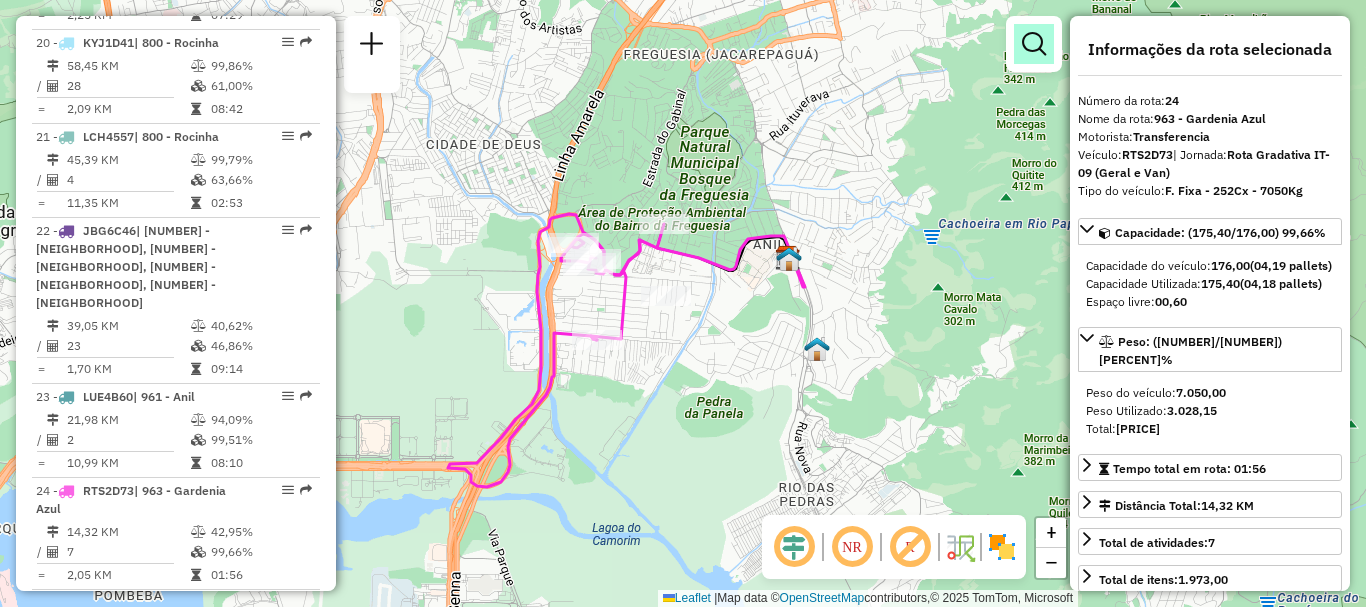 scroll, scrollTop: 3628, scrollLeft: 0, axis: vertical 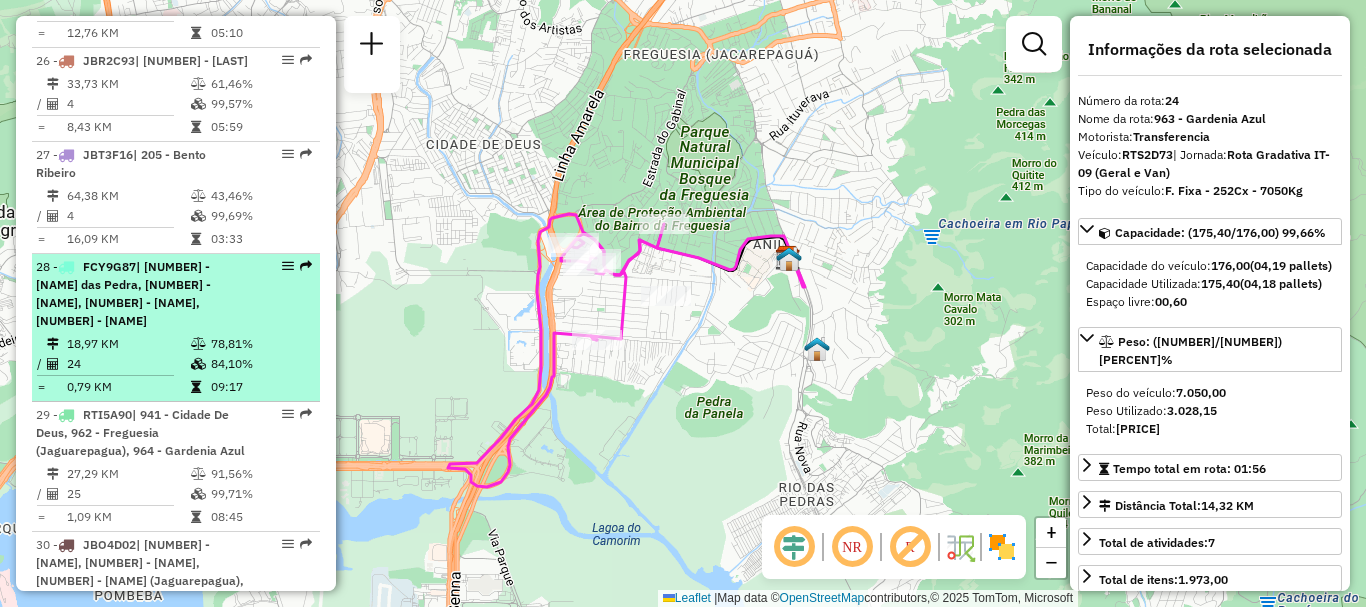 click on "| [NUMBER] - [NAME] das Pedra, [NUMBER] - [NAME], [NUMBER] - [NAME], [NUMBER] - [NAME]" at bounding box center (176, 294) 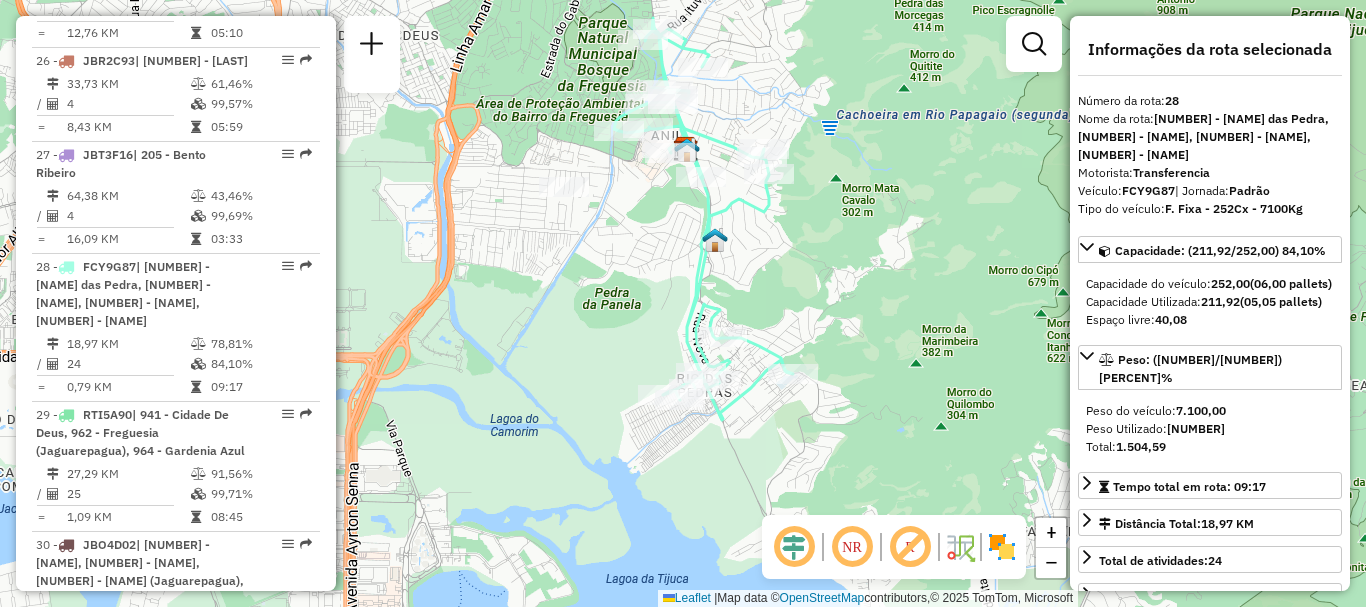 drag, startPoint x: 802, startPoint y: 318, endPoint x: 741, endPoint y: 240, distance: 99.0202 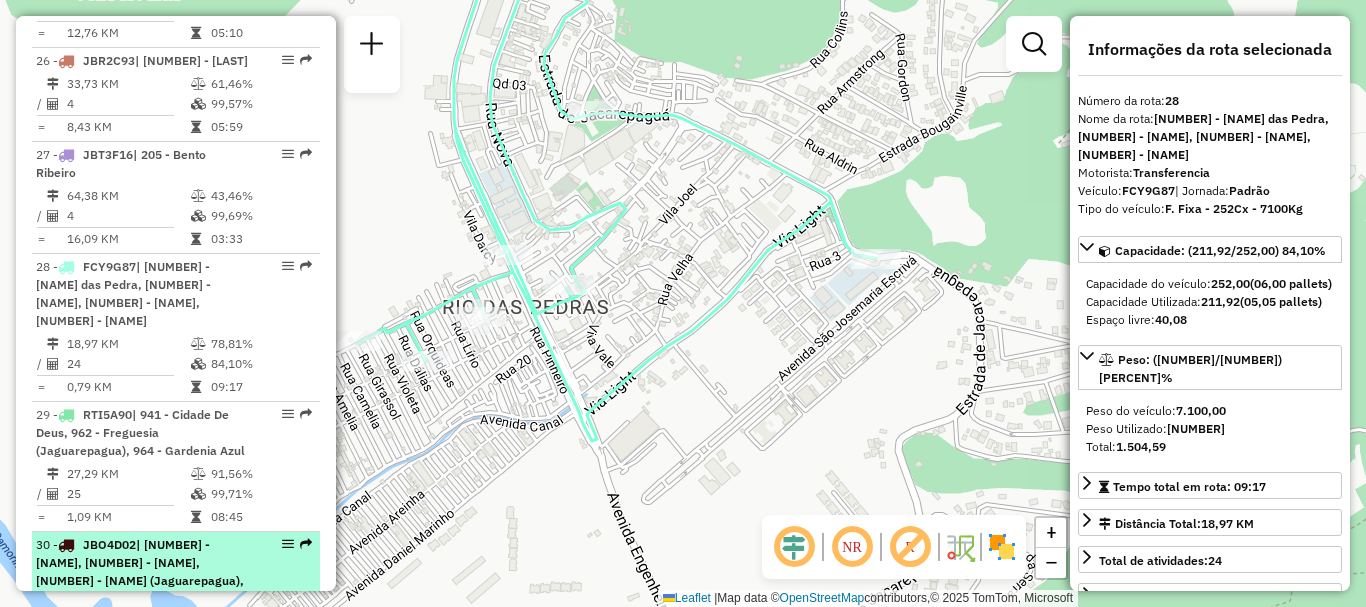 click at bounding box center (306, 544) 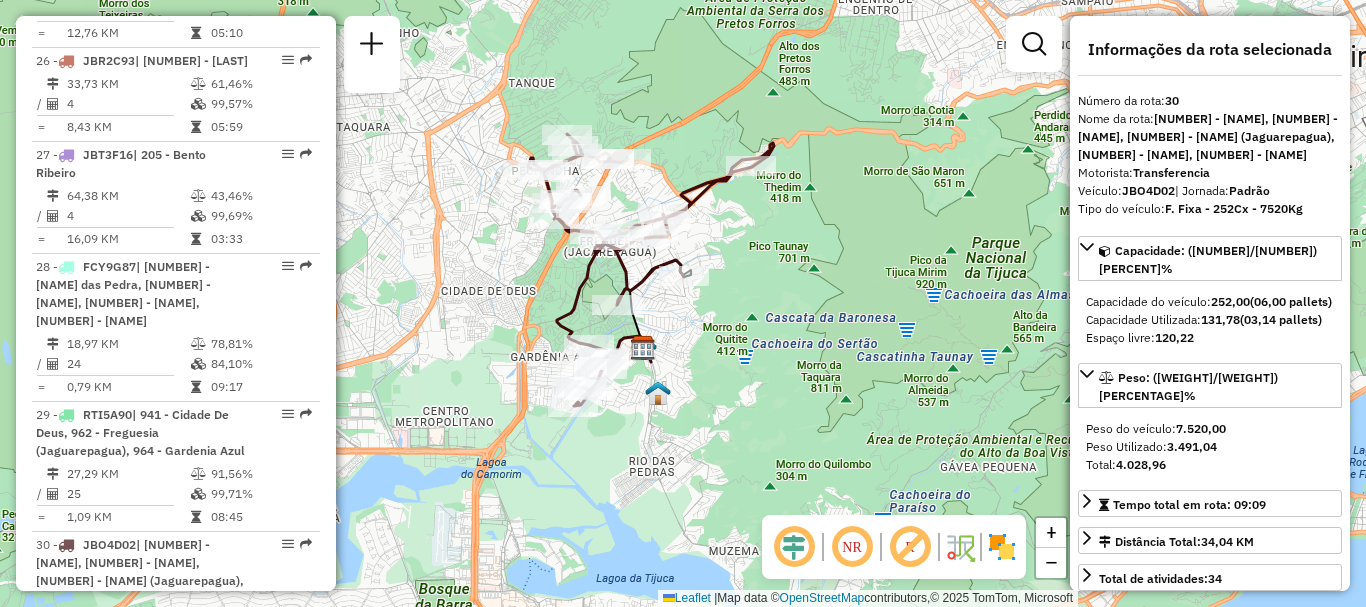 drag, startPoint x: 836, startPoint y: 354, endPoint x: 731, endPoint y: 321, distance: 110.06362 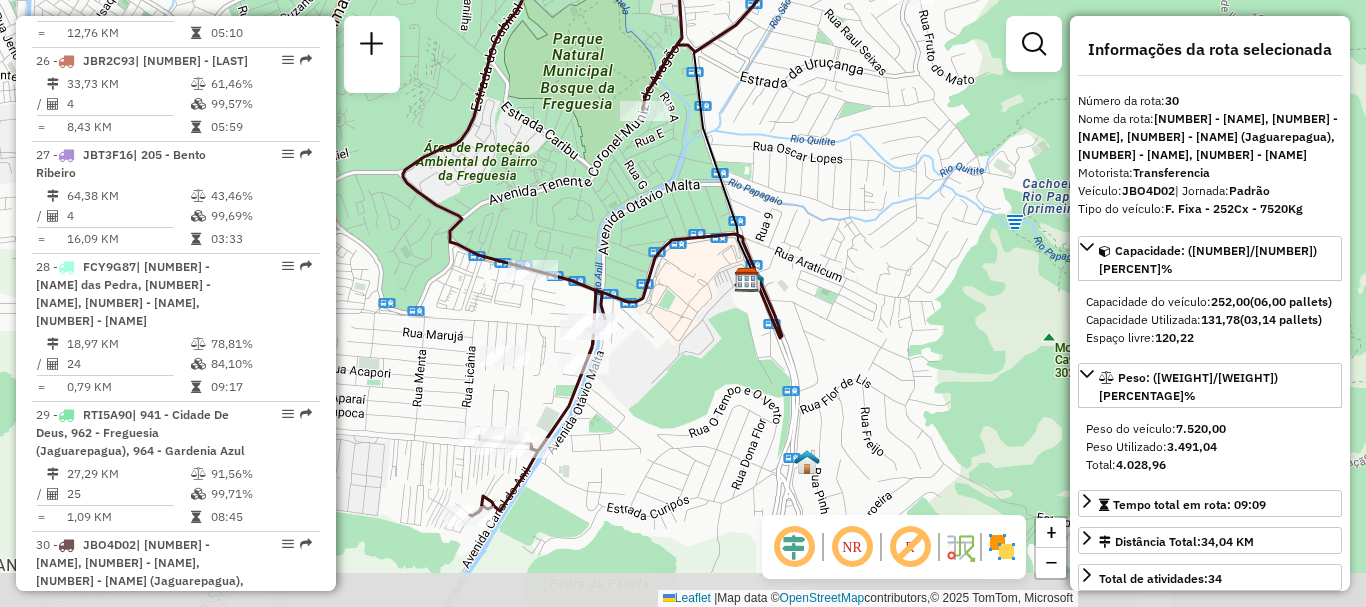 drag, startPoint x: 644, startPoint y: 457, endPoint x: 614, endPoint y: 364, distance: 97.71899 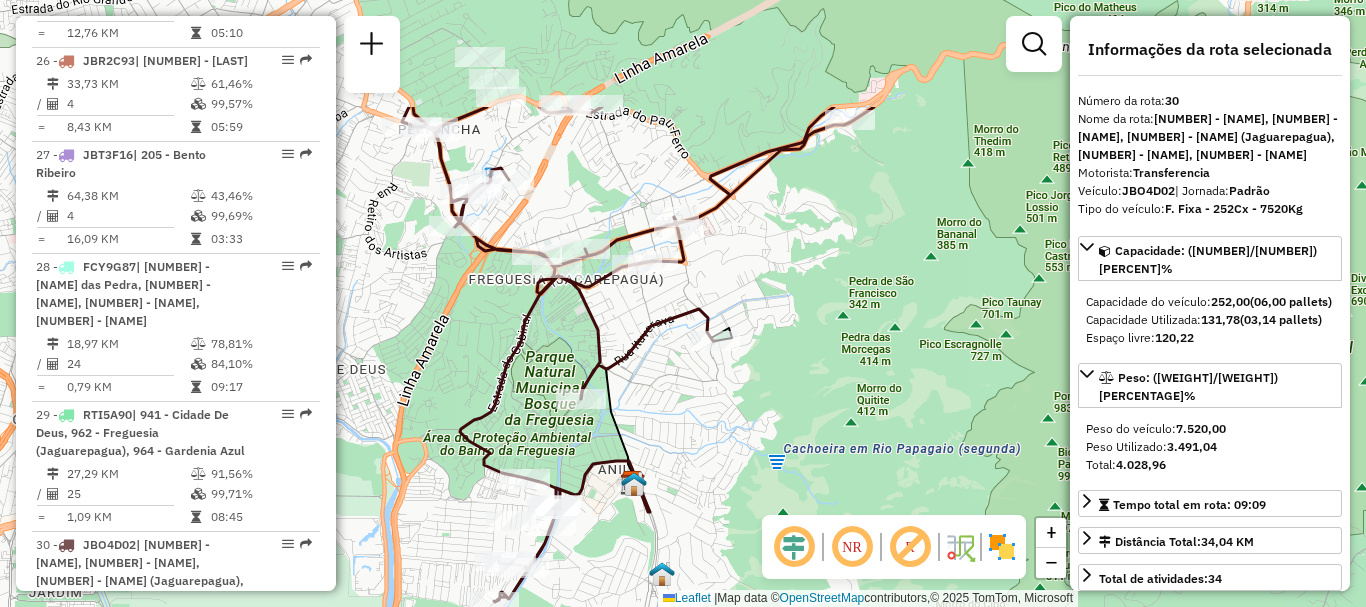 drag, startPoint x: 568, startPoint y: 224, endPoint x: 535, endPoint y: 392, distance: 171.2104 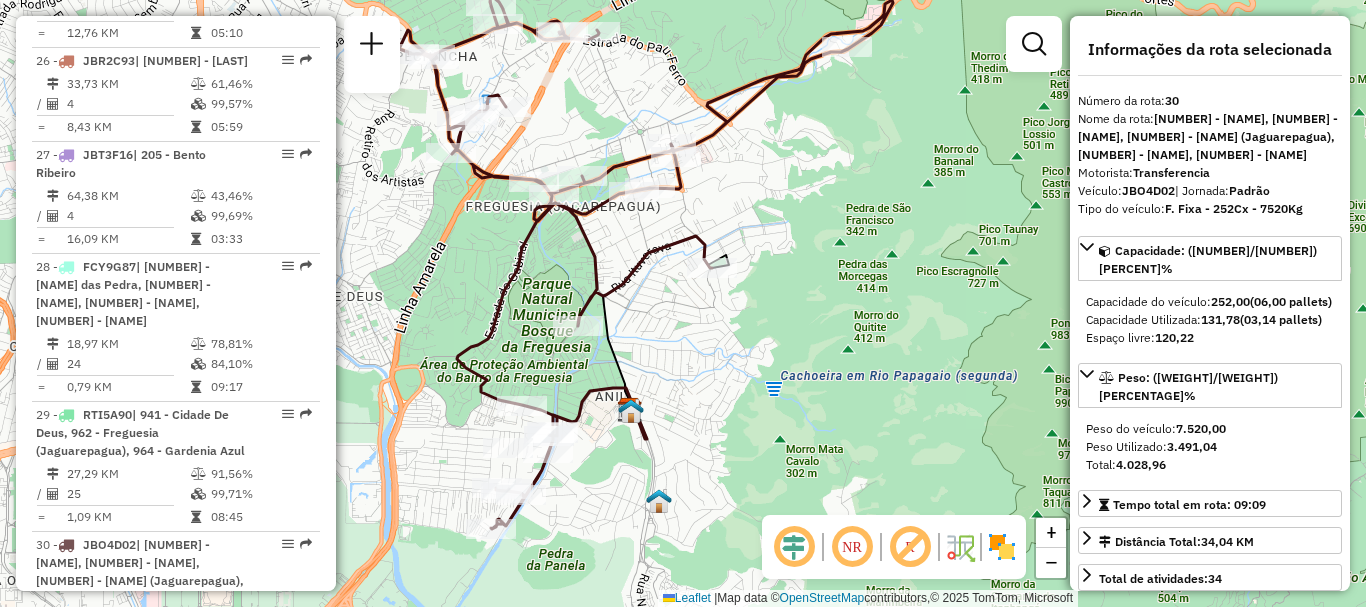 drag, startPoint x: 744, startPoint y: 439, endPoint x: 717, endPoint y: 323, distance: 119.1008 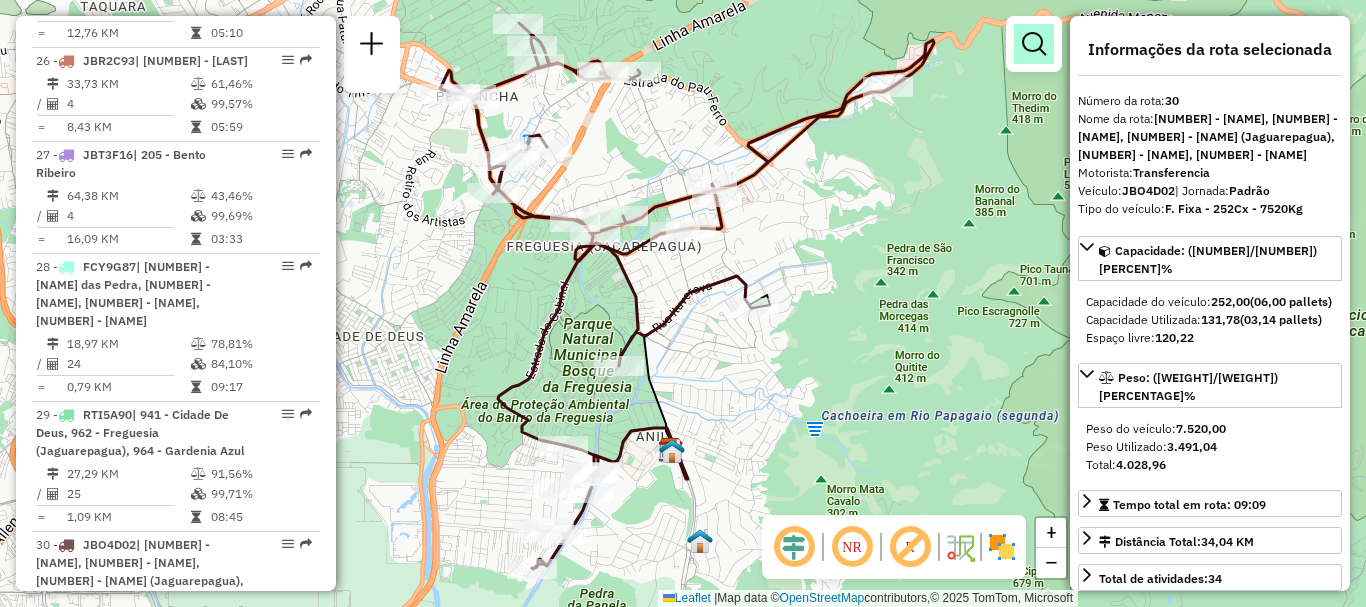 scroll, scrollTop: 3985, scrollLeft: 0, axis: vertical 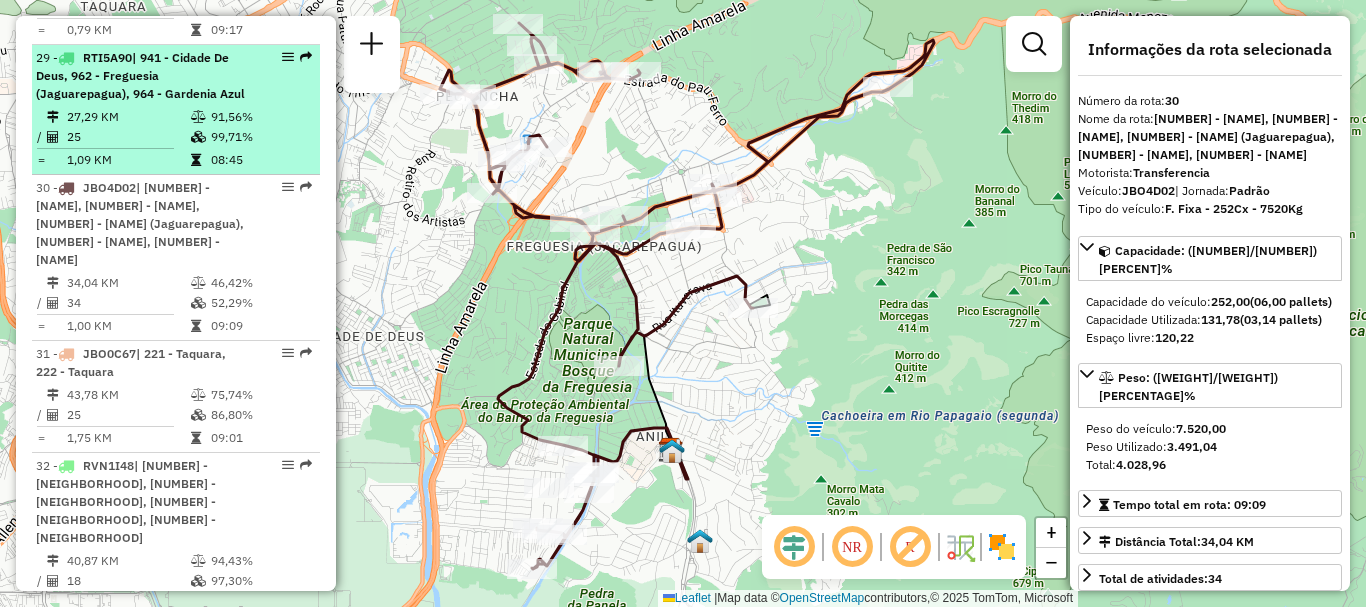 click at bounding box center [306, 57] 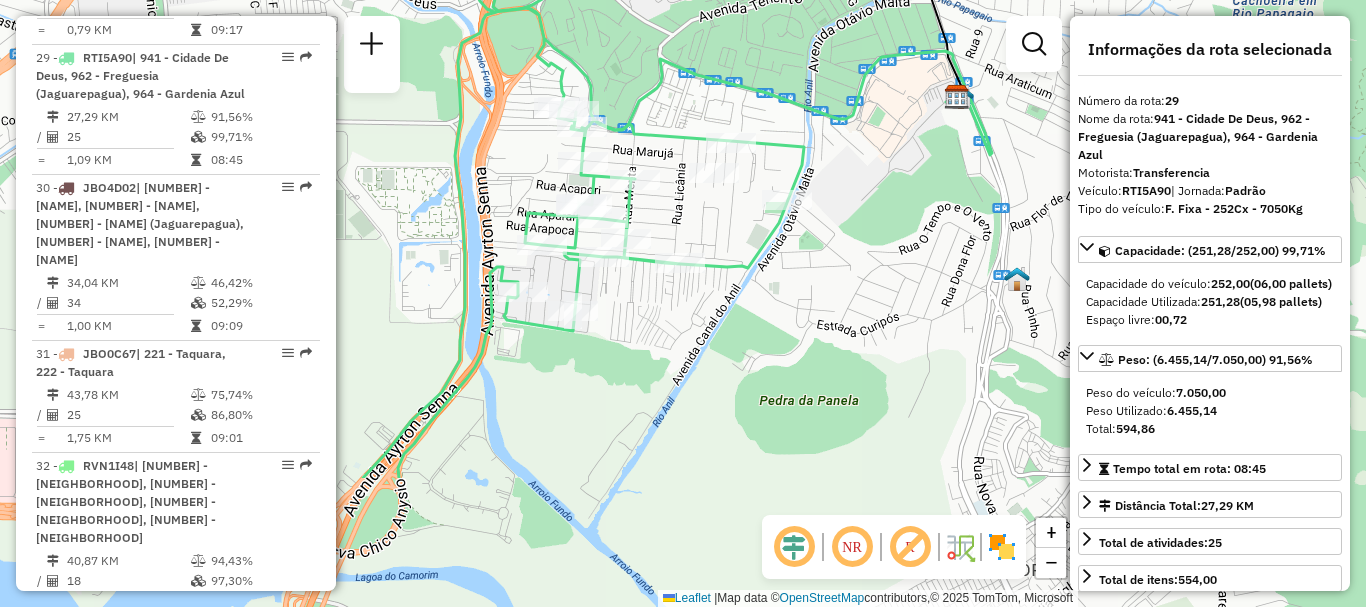 drag, startPoint x: 783, startPoint y: 432, endPoint x: 677, endPoint y: 242, distance: 217.56837 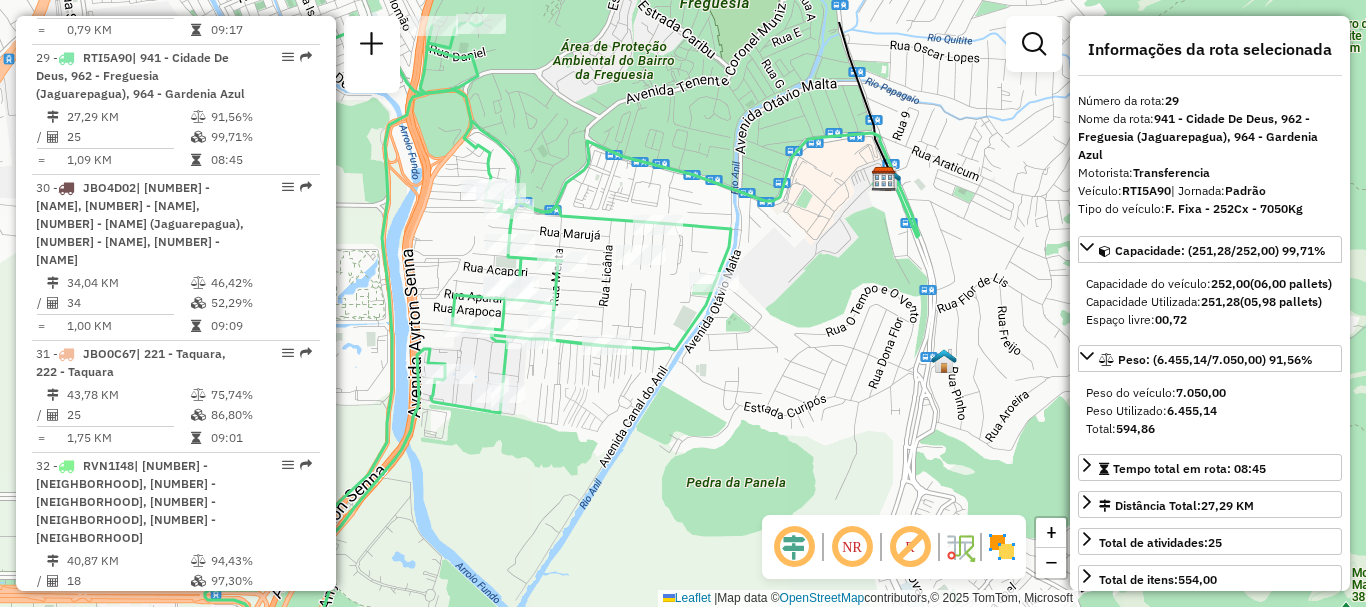 drag, startPoint x: 685, startPoint y: 299, endPoint x: 620, endPoint y: 385, distance: 107.80074 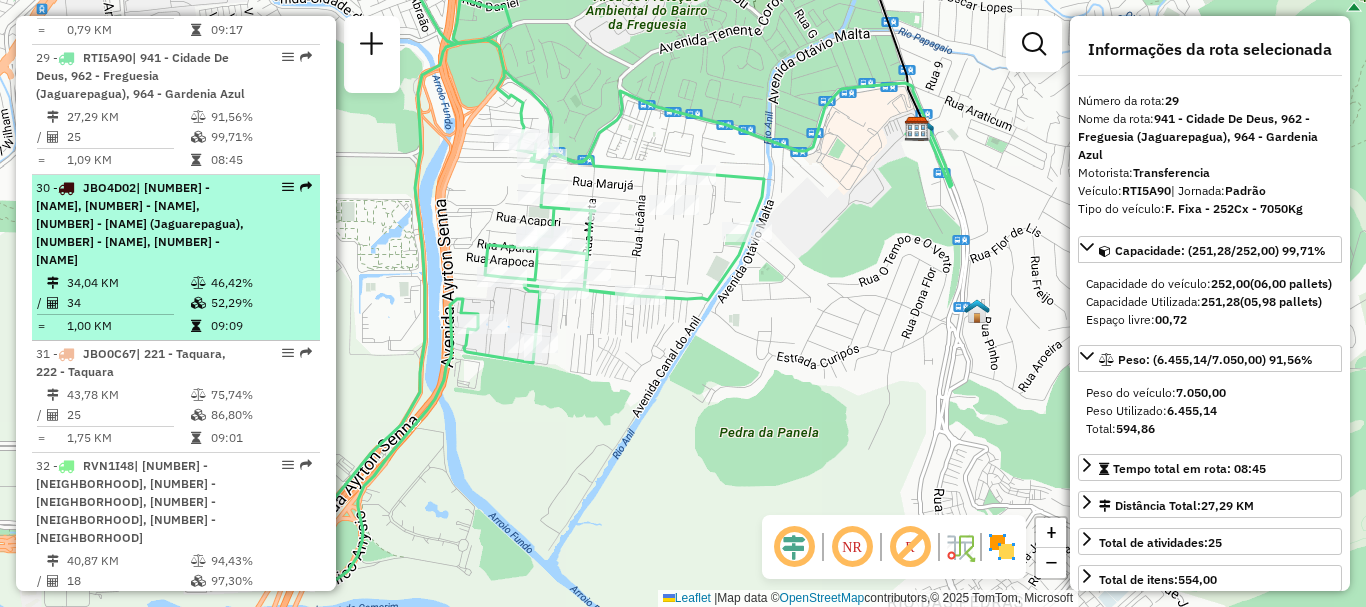 click at bounding box center (306, 187) 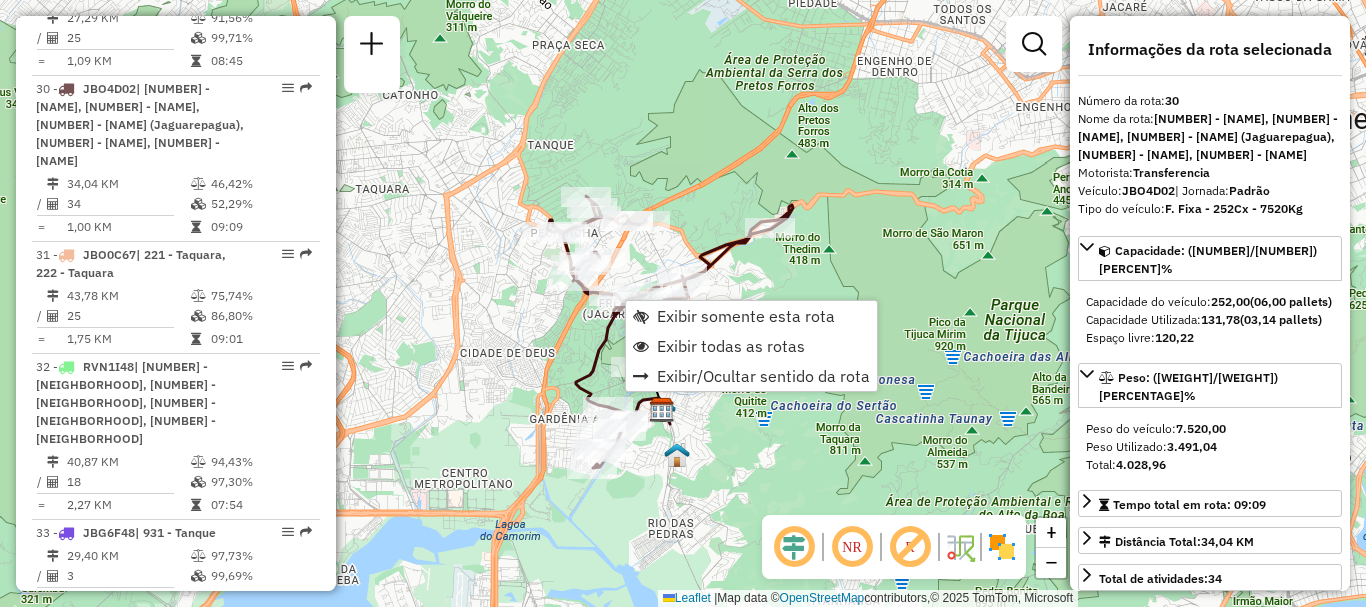 scroll, scrollTop: 4162, scrollLeft: 0, axis: vertical 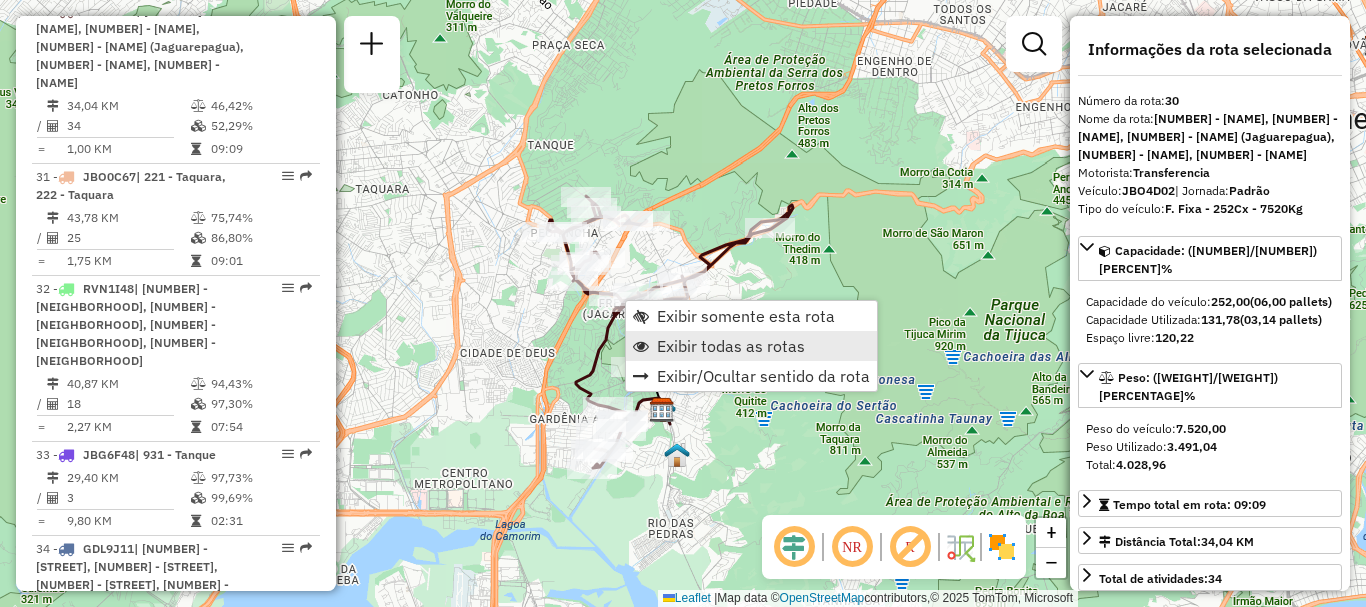 click on "Exibir todas as rotas" at bounding box center [731, 346] 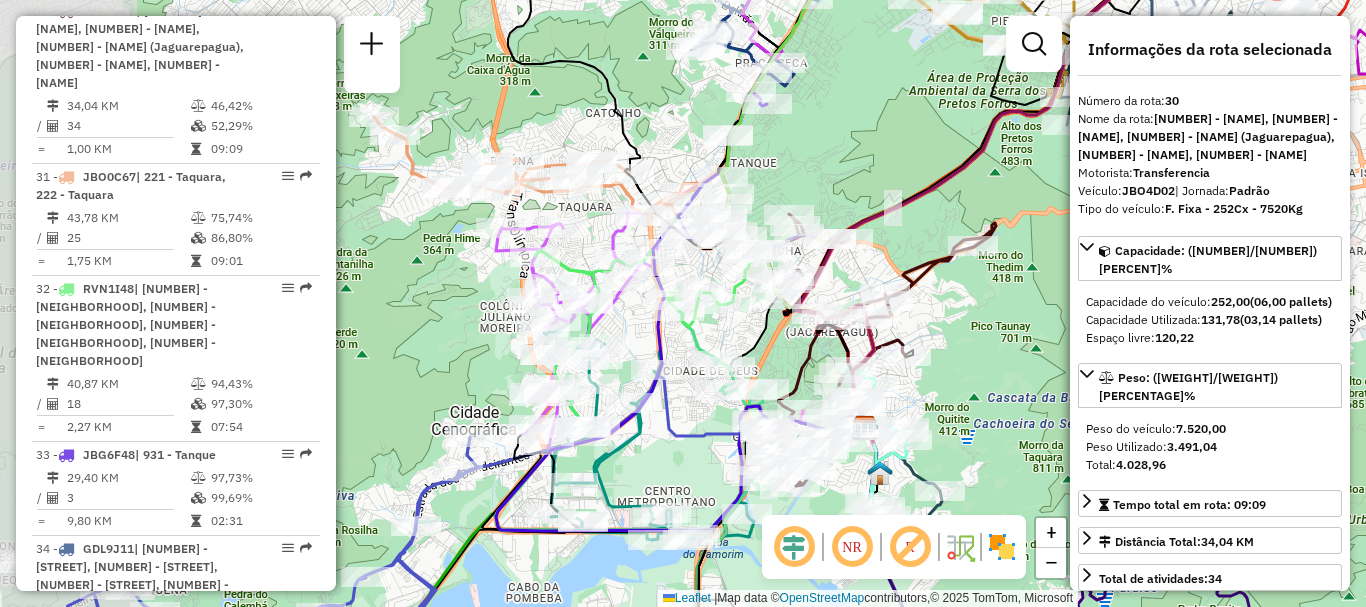 drag, startPoint x: 484, startPoint y: 438, endPoint x: 694, endPoint y: 449, distance: 210.2879 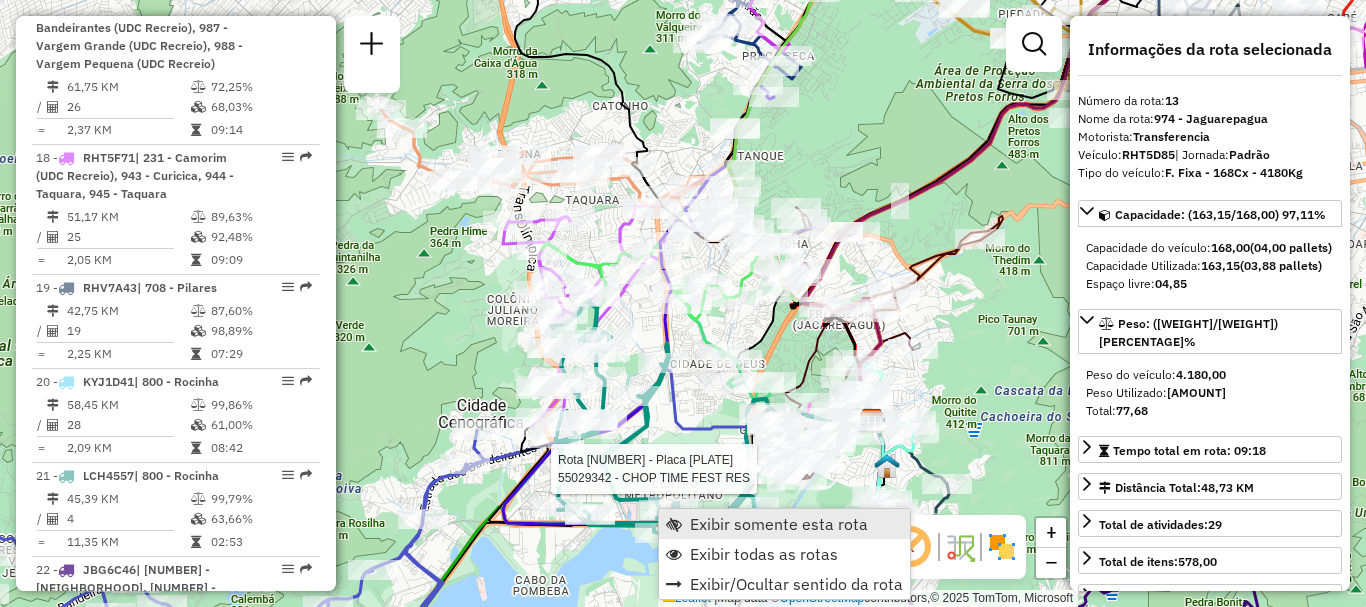 scroll, scrollTop: 2150, scrollLeft: 0, axis: vertical 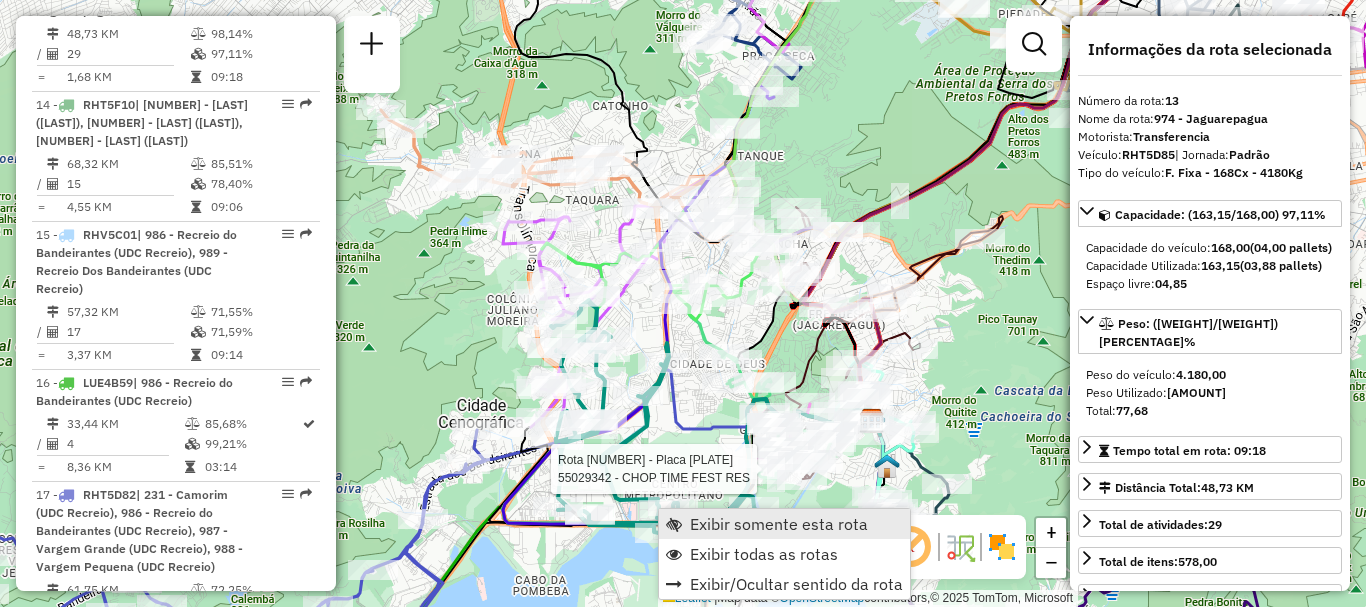 click on "Exibir somente esta rota" at bounding box center [779, 524] 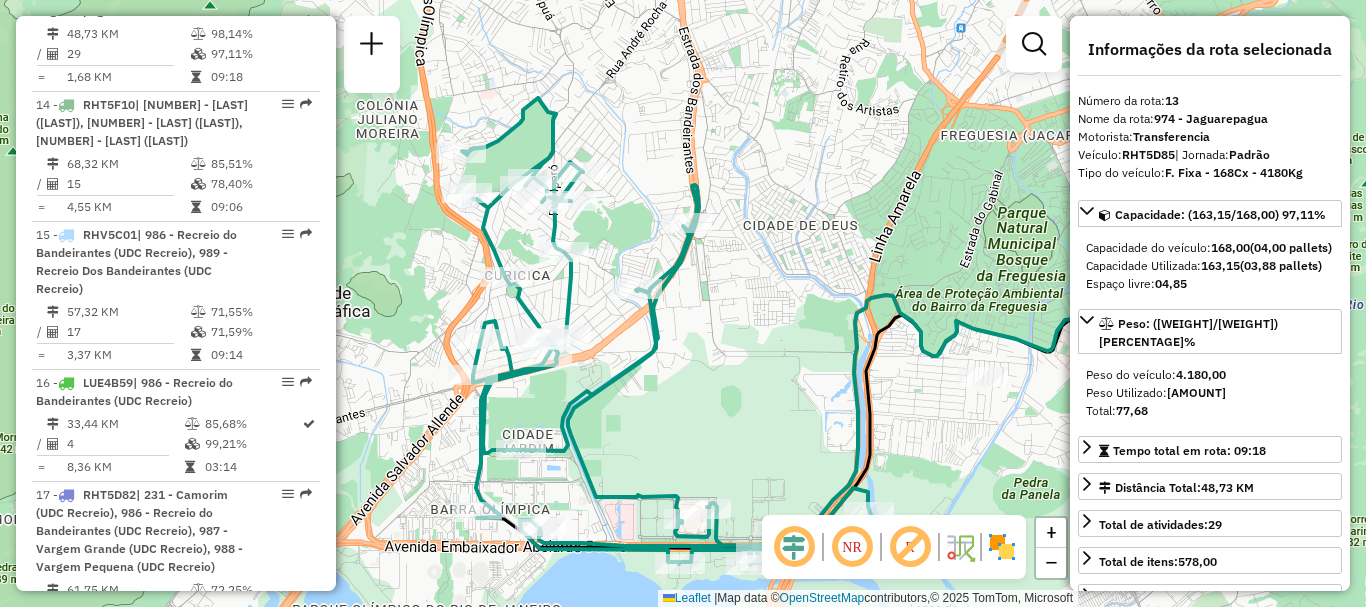 drag, startPoint x: 515, startPoint y: 338, endPoint x: 631, endPoint y: 370, distance: 120.33287 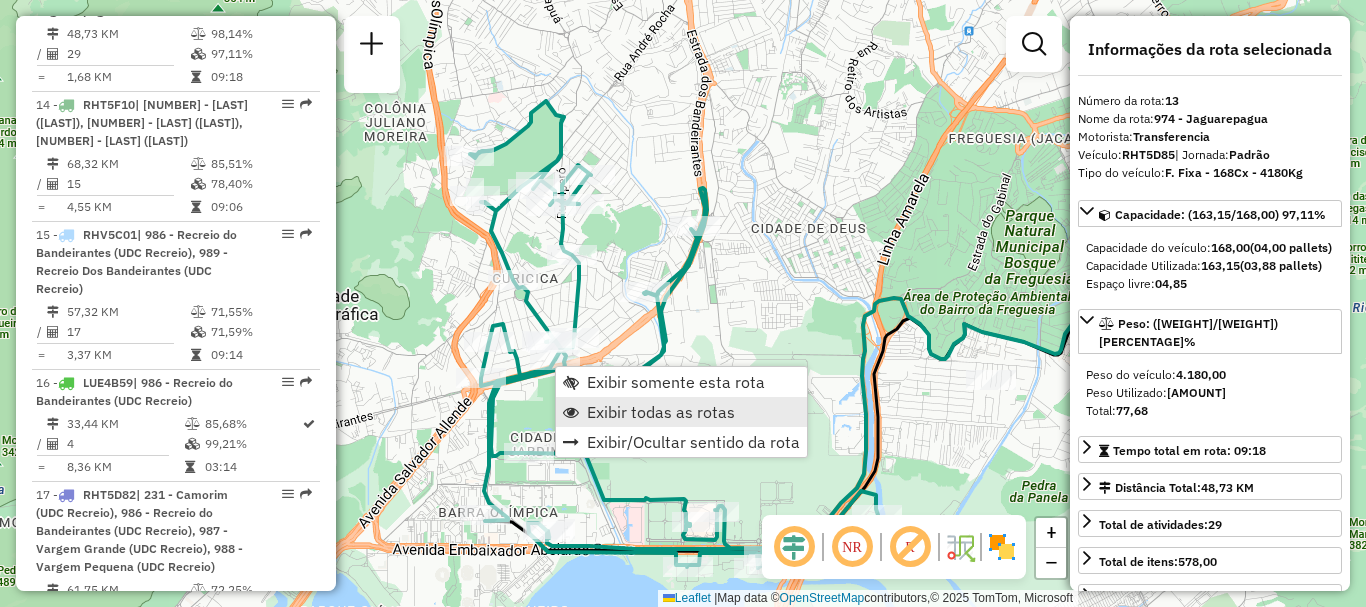 click on "Exibir todas as rotas" at bounding box center (661, 412) 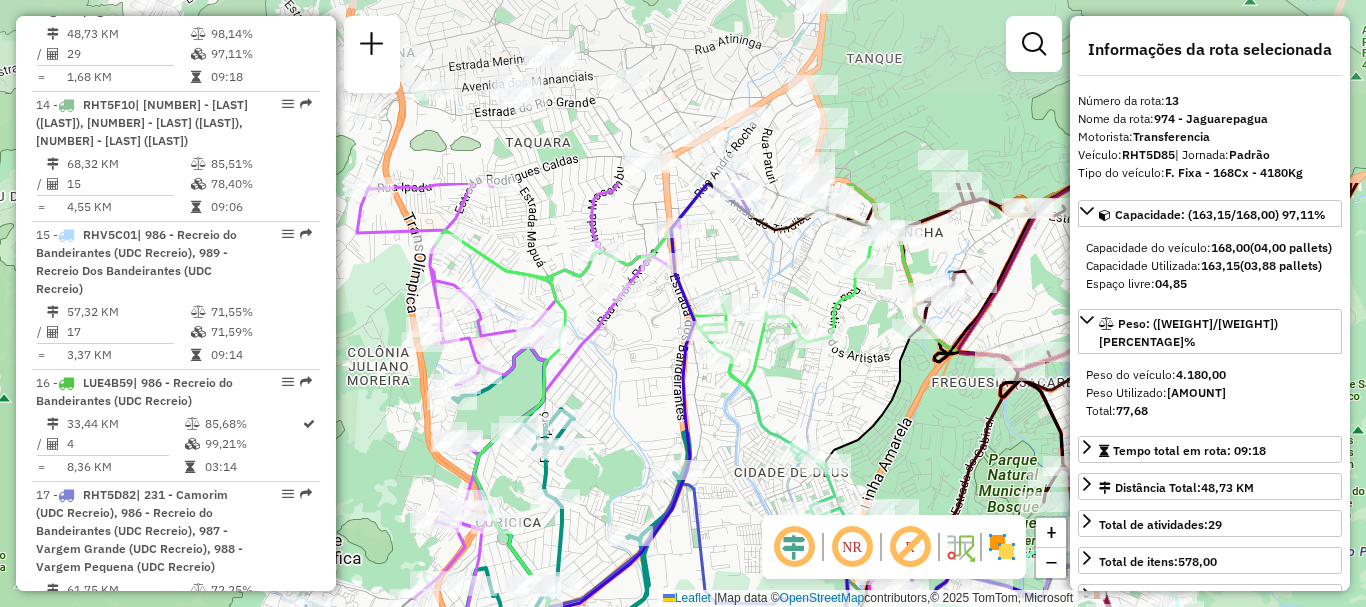 drag, startPoint x: 669, startPoint y: 156, endPoint x: 648, endPoint y: 409, distance: 253.87004 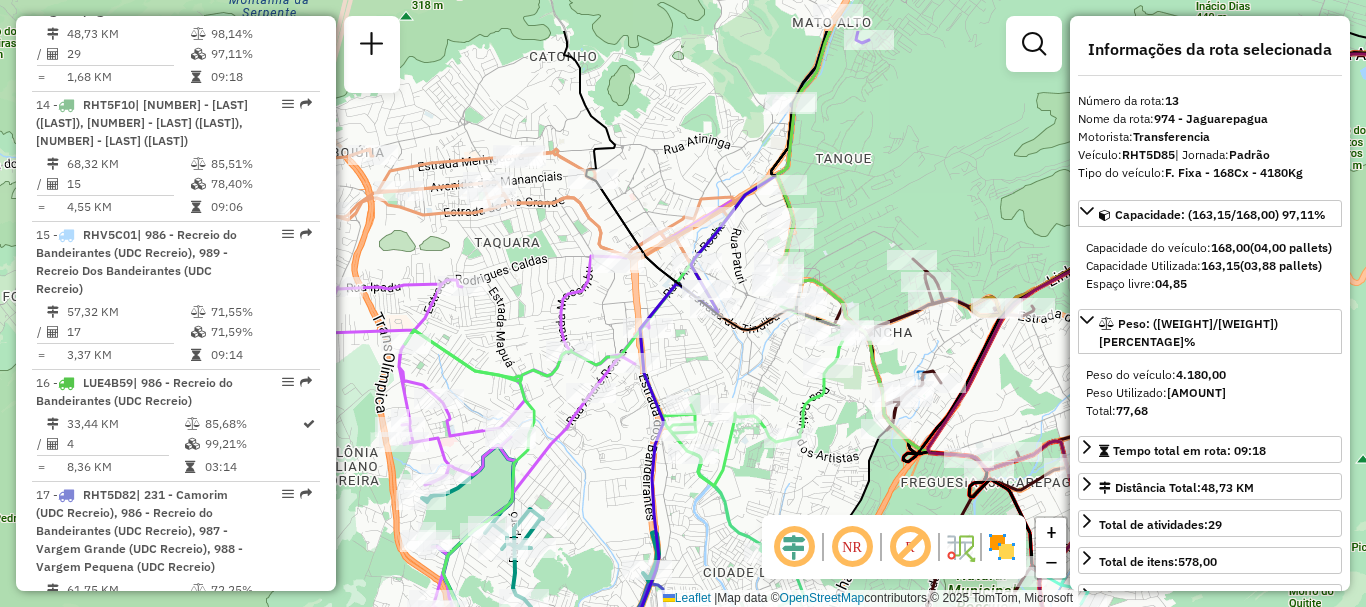 drag, startPoint x: 741, startPoint y: 253, endPoint x: 715, endPoint y: 347, distance: 97.52948 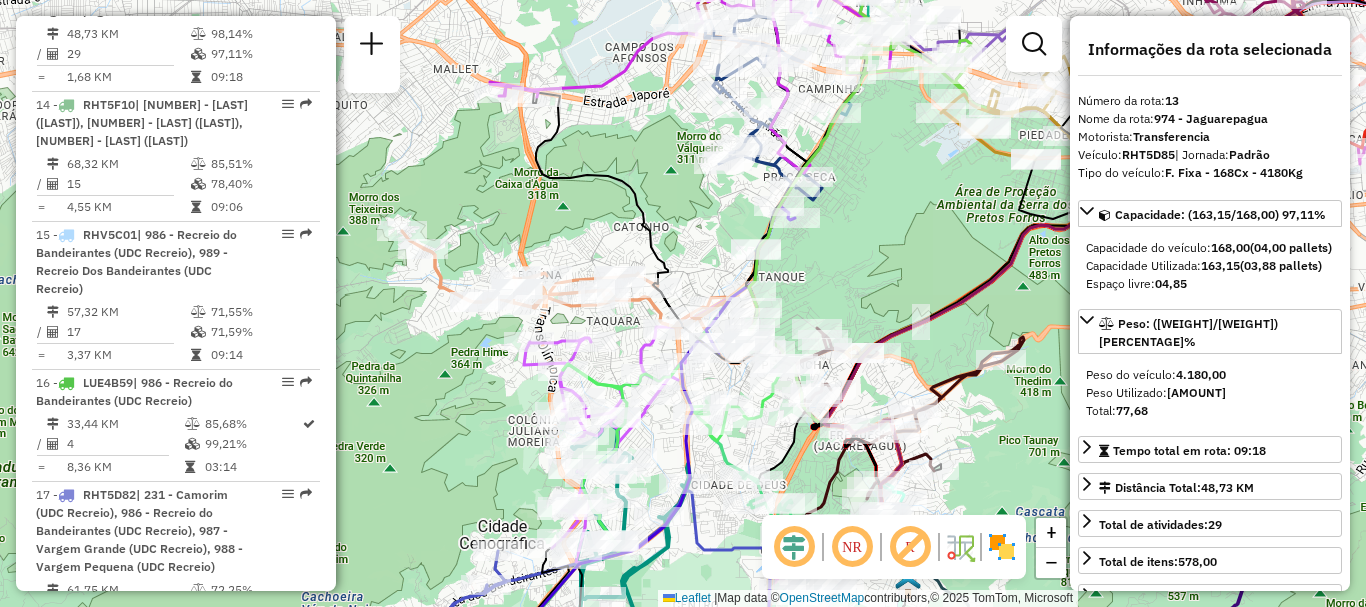 drag, startPoint x: 822, startPoint y: 222, endPoint x: 823, endPoint y: 246, distance: 24.020824 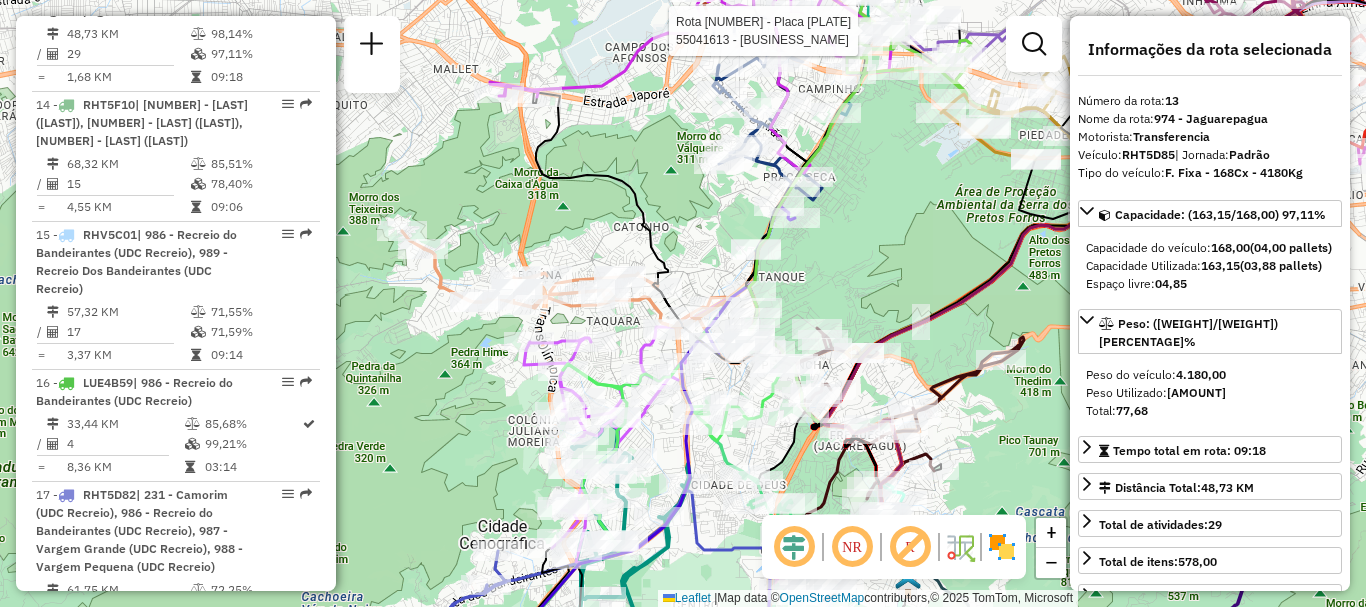 scroll, scrollTop: 4008, scrollLeft: 0, axis: vertical 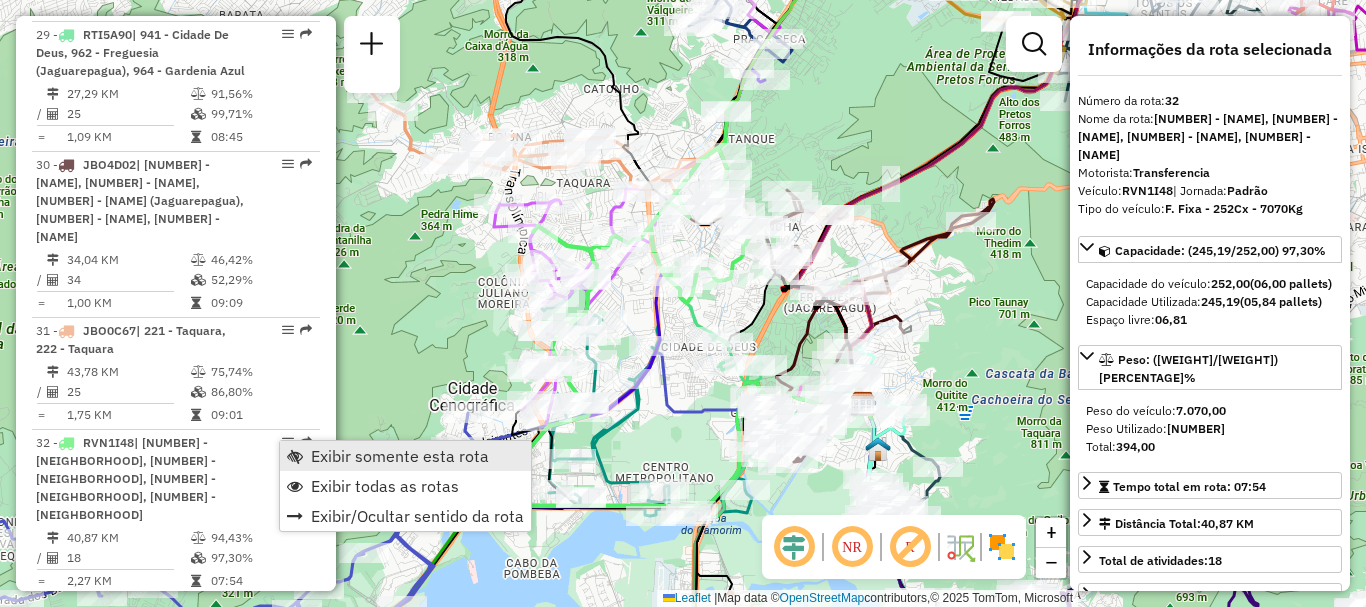 click on "Exibir somente esta rota" at bounding box center [400, 456] 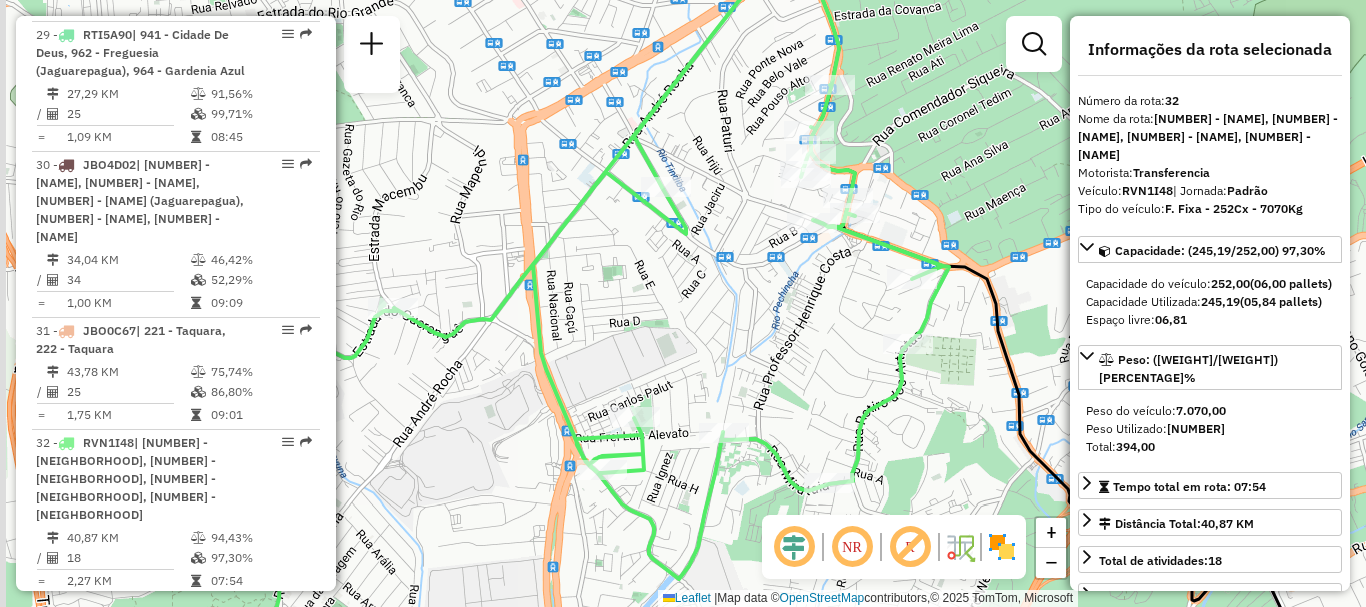 drag, startPoint x: 660, startPoint y: 296, endPoint x: 819, endPoint y: 309, distance: 159.53056 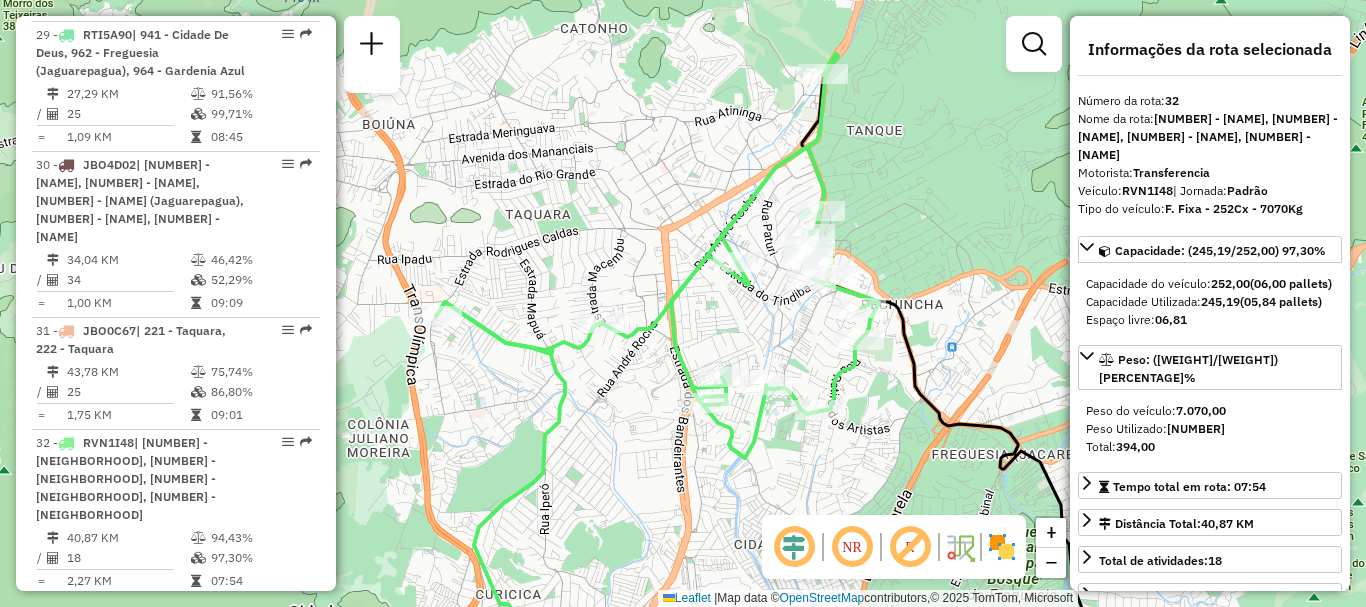 drag, startPoint x: 795, startPoint y: 315, endPoint x: 795, endPoint y: 328, distance: 13 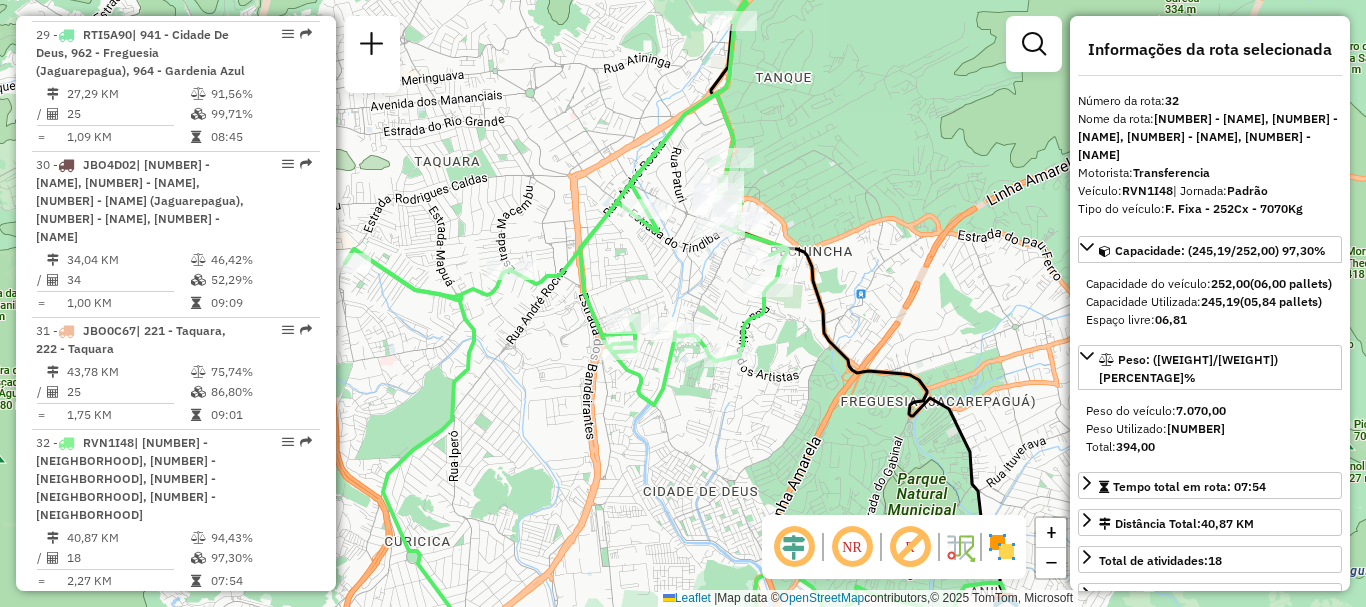 drag, startPoint x: 814, startPoint y: 366, endPoint x: 723, endPoint y: 313, distance: 105.30907 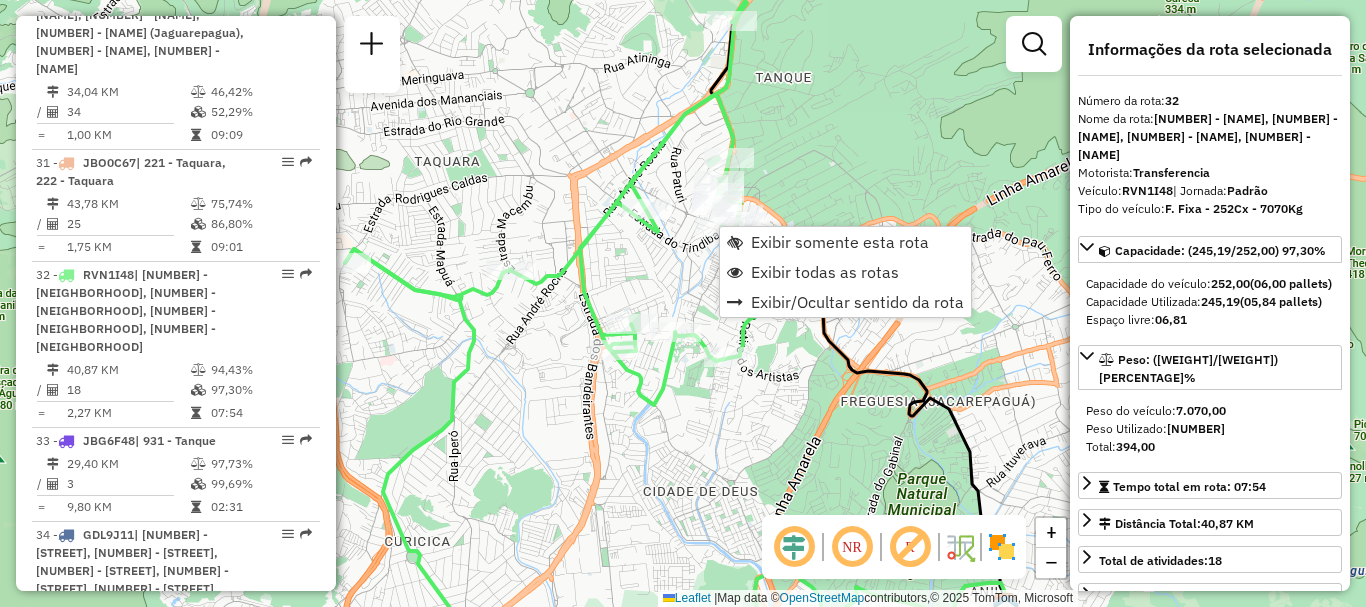 scroll, scrollTop: 4422, scrollLeft: 0, axis: vertical 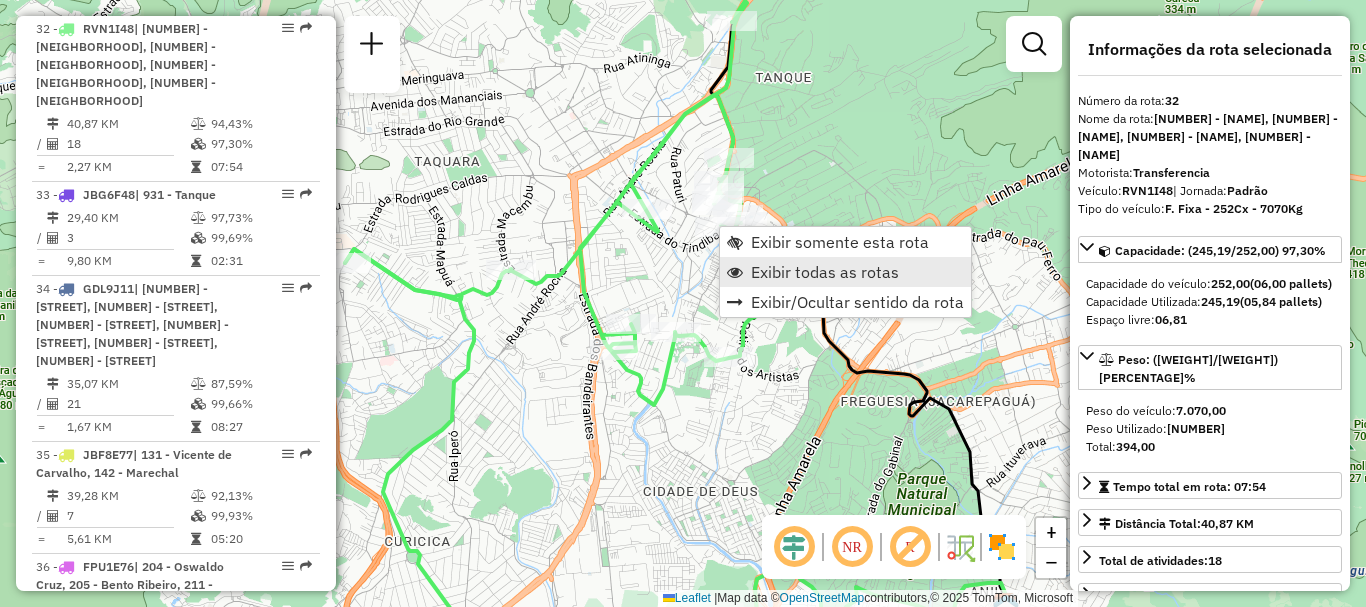 click on "Exibir todas as rotas" at bounding box center (825, 272) 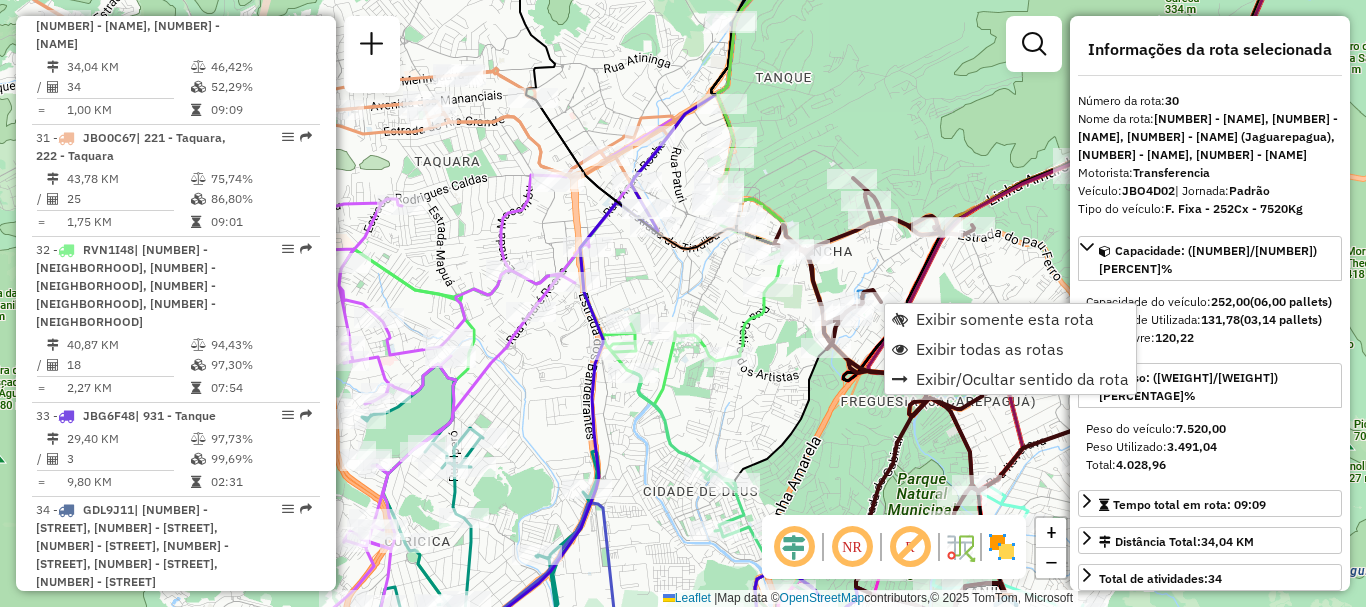 scroll, scrollTop: 4162, scrollLeft: 0, axis: vertical 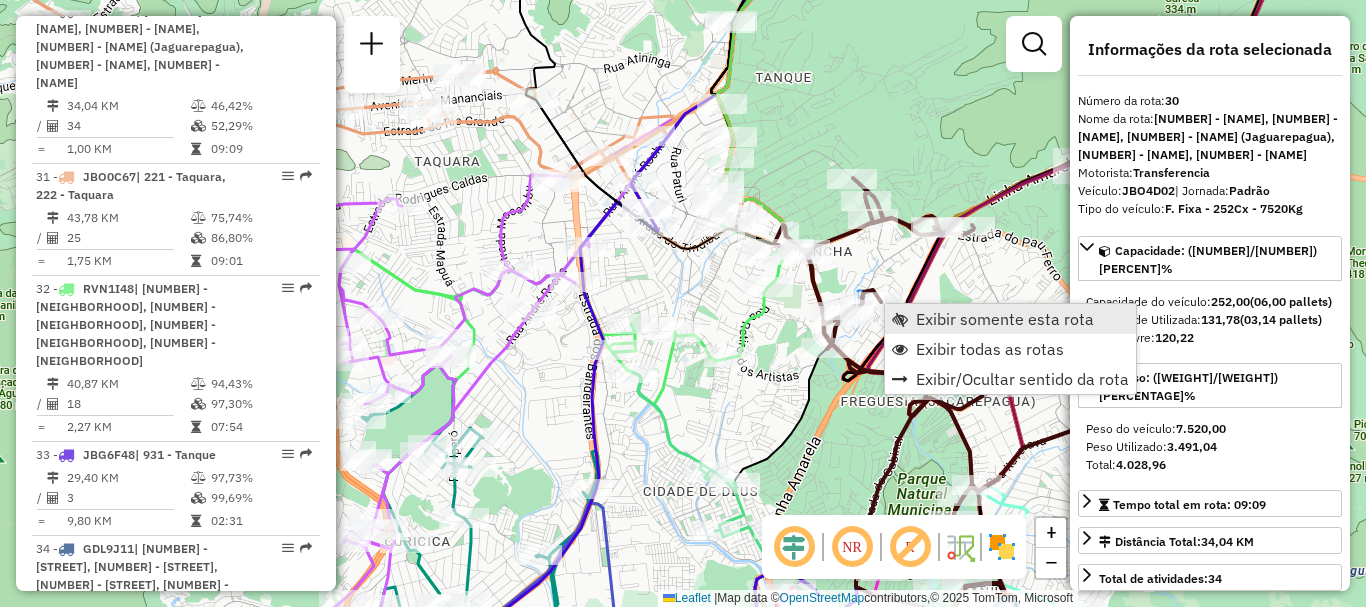 click on "Exibir somente esta rota" at bounding box center (1005, 319) 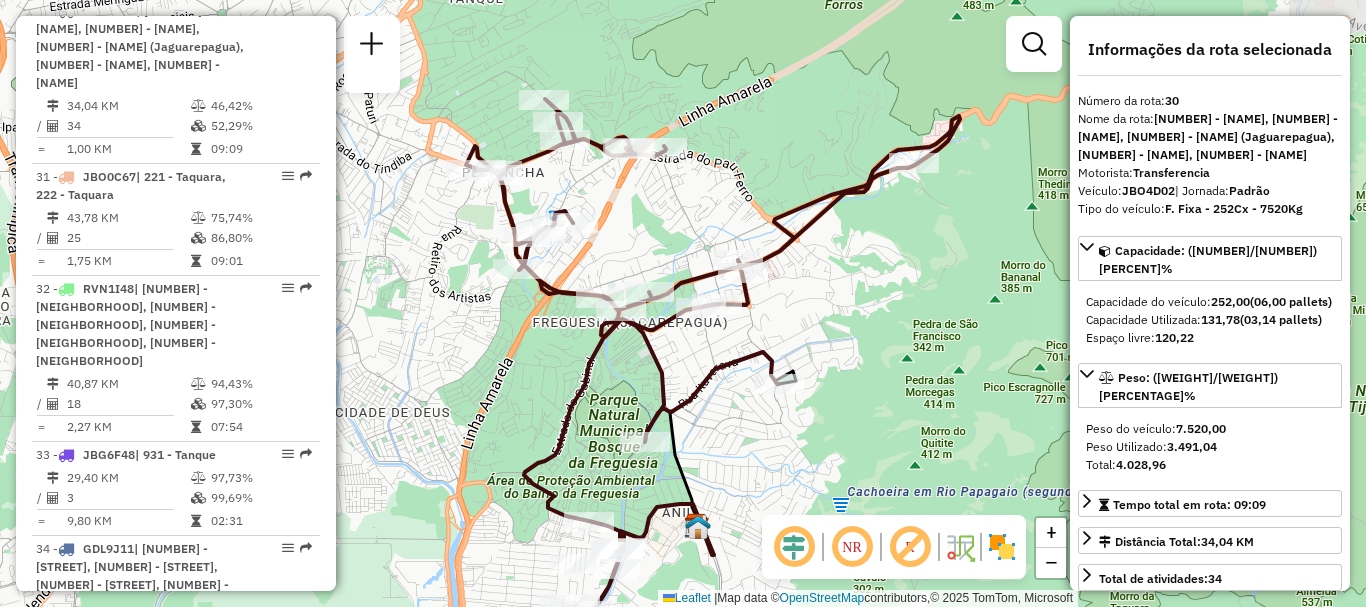drag, startPoint x: 671, startPoint y: 149, endPoint x: 717, endPoint y: 254, distance: 114.6342 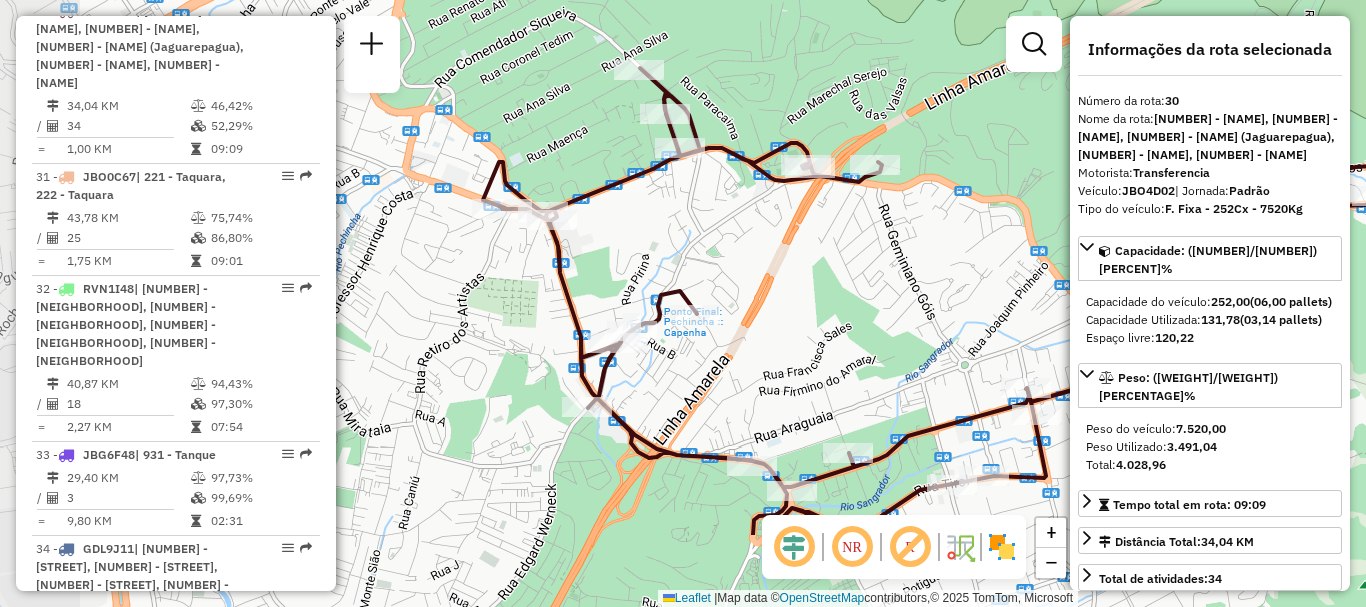 drag, startPoint x: 795, startPoint y: 418, endPoint x: 882, endPoint y: 286, distance: 158.09175 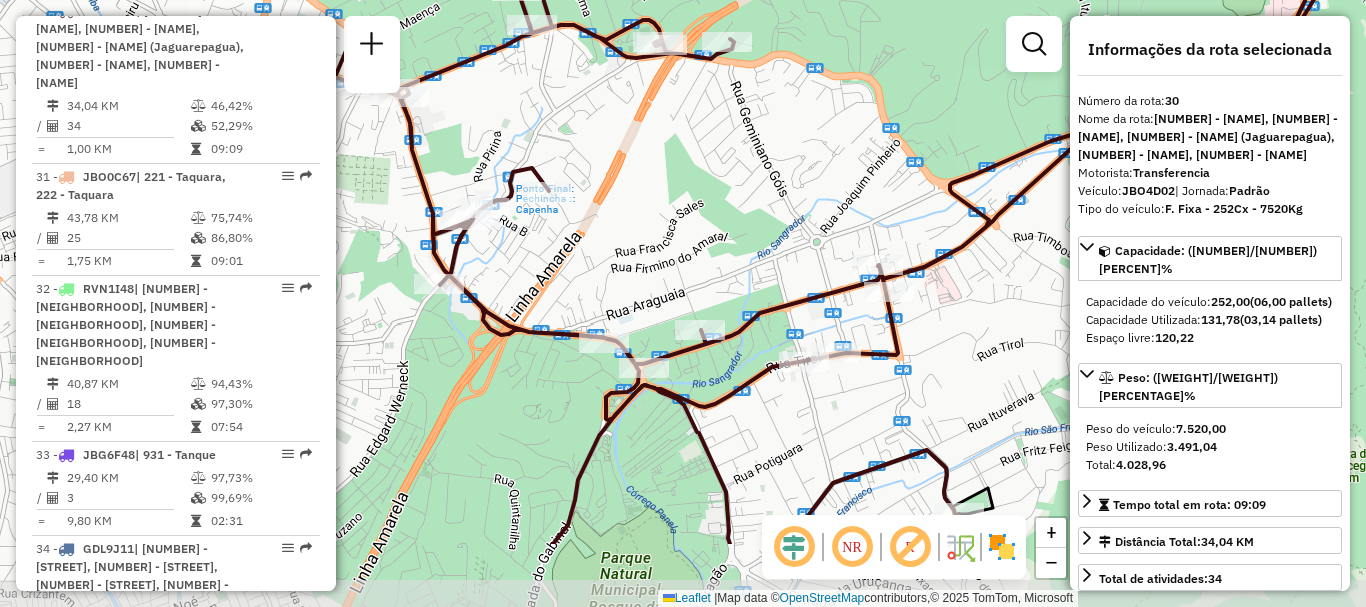 drag, startPoint x: 834, startPoint y: 319, endPoint x: 686, endPoint y: 188, distance: 197.64868 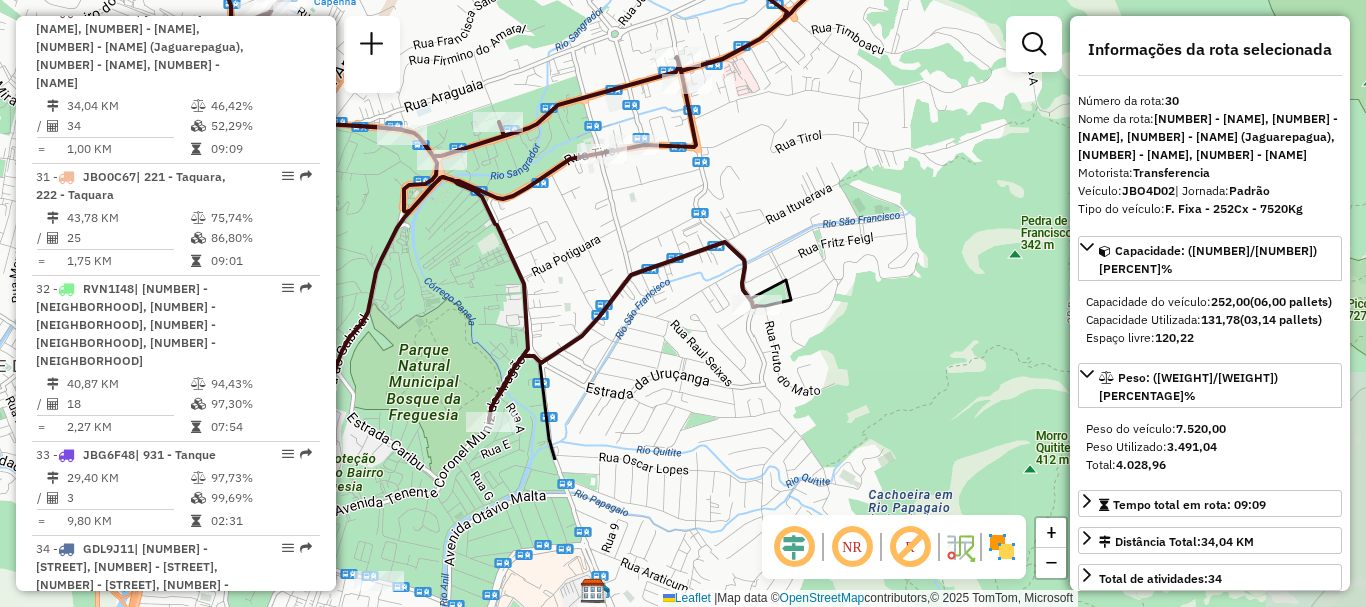 drag, startPoint x: 1013, startPoint y: 274, endPoint x: 823, endPoint y: 54, distance: 290.68884 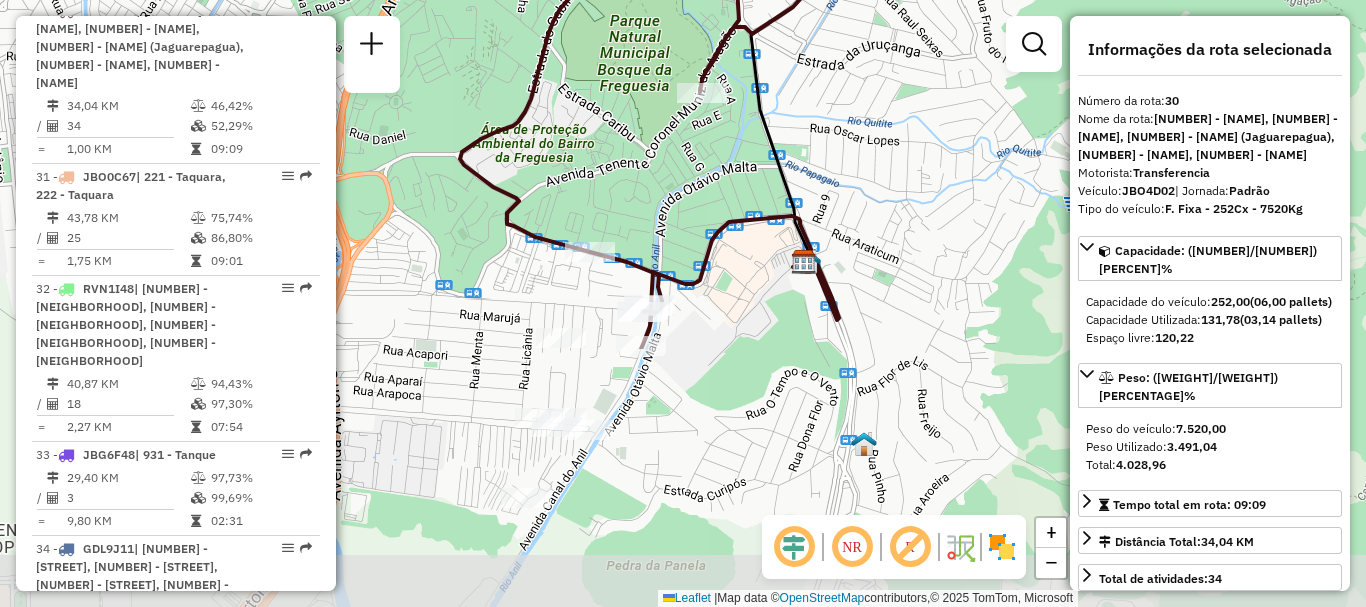 drag, startPoint x: 720, startPoint y: 472, endPoint x: 910, endPoint y: 172, distance: 355.10562 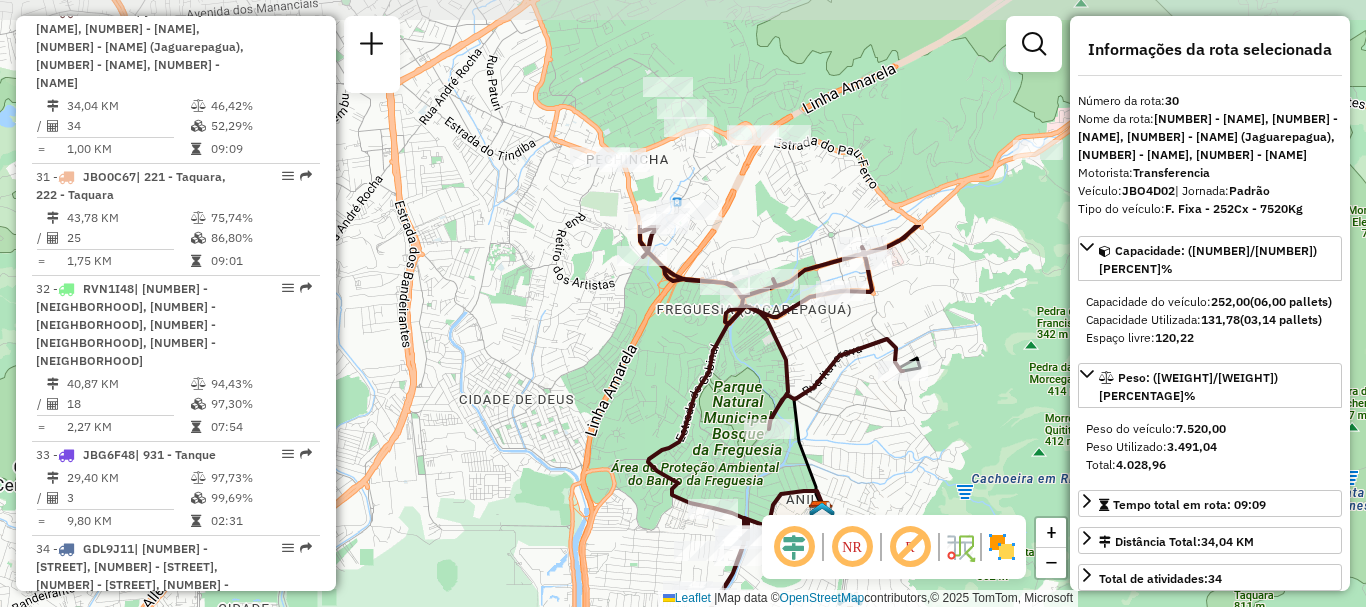 drag, startPoint x: 867, startPoint y: 169, endPoint x: 847, endPoint y: 439, distance: 270.73972 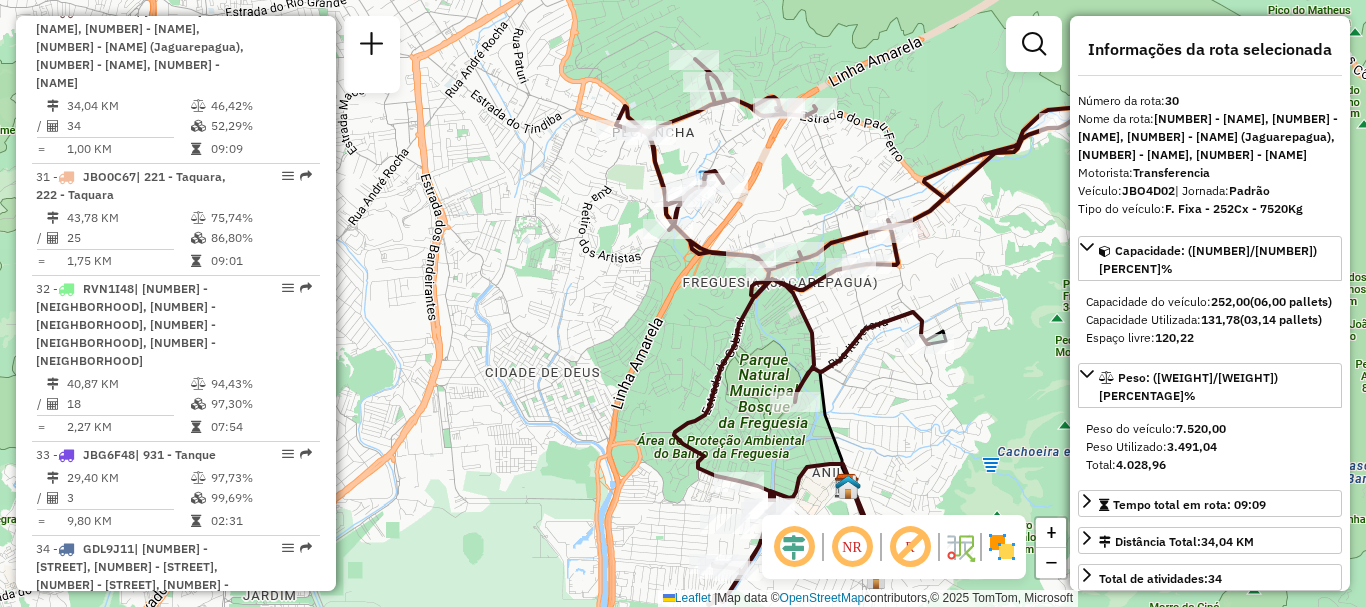 drag, startPoint x: 795, startPoint y: 392, endPoint x: 704, endPoint y: 313, distance: 120.50726 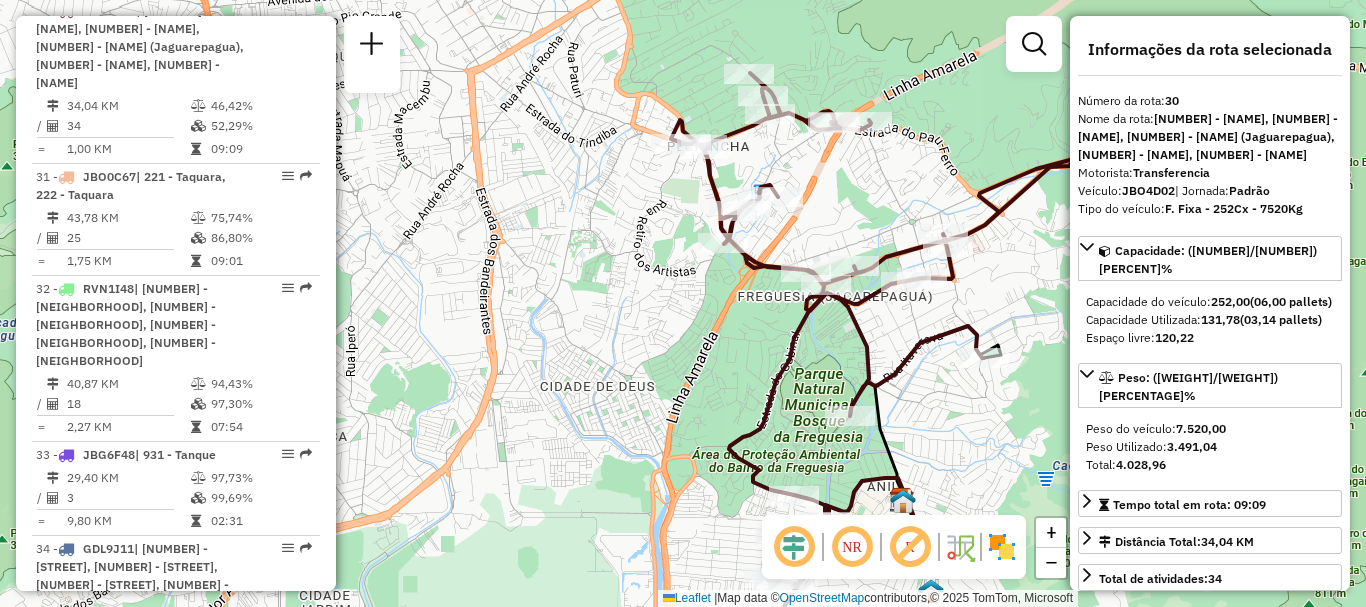 drag, startPoint x: 513, startPoint y: 341, endPoint x: 672, endPoint y: 337, distance: 159.05031 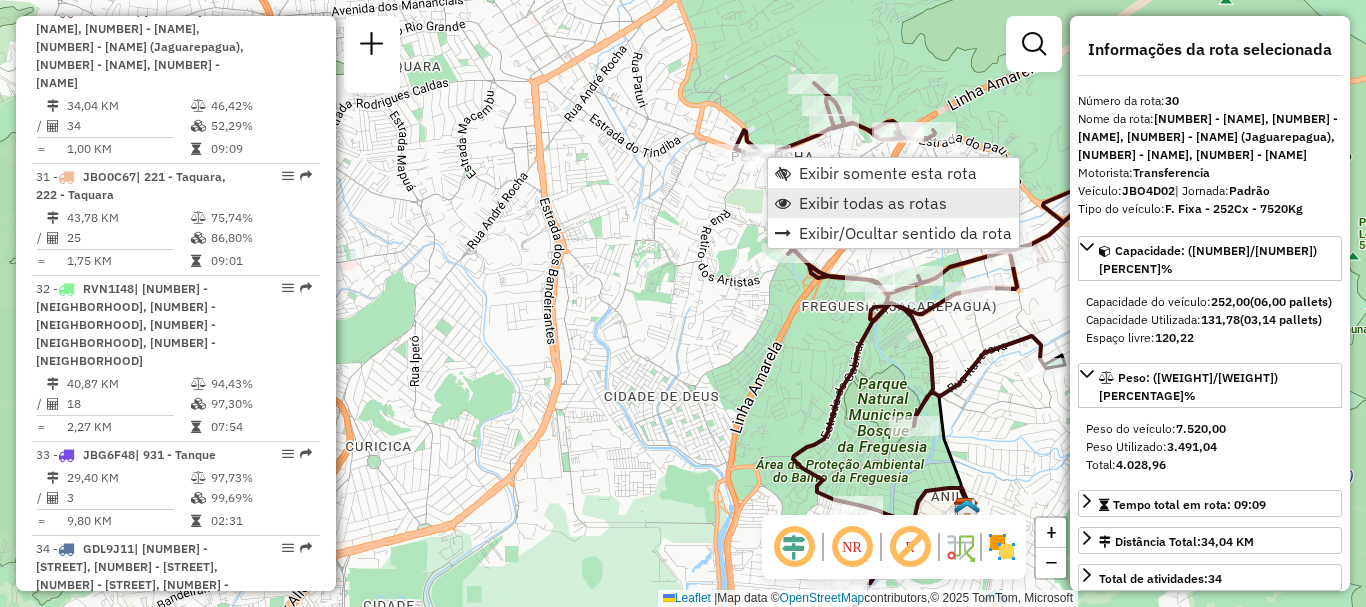click on "Exibir todas as rotas" at bounding box center [873, 203] 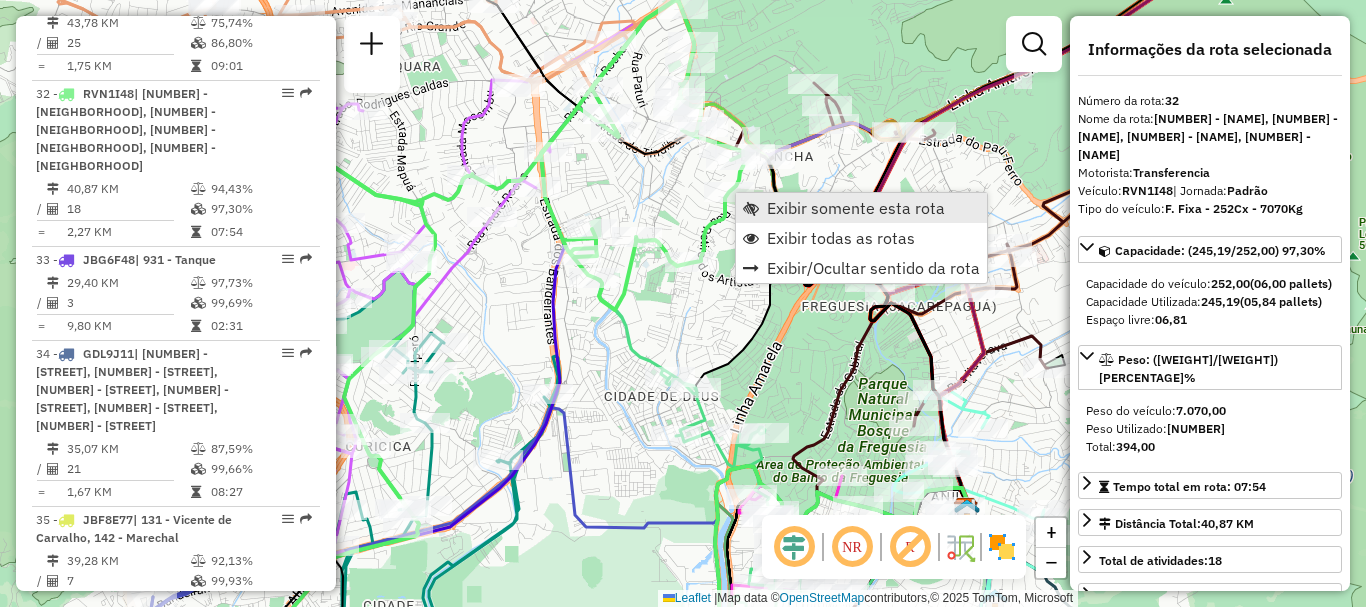 scroll, scrollTop: 4422, scrollLeft: 0, axis: vertical 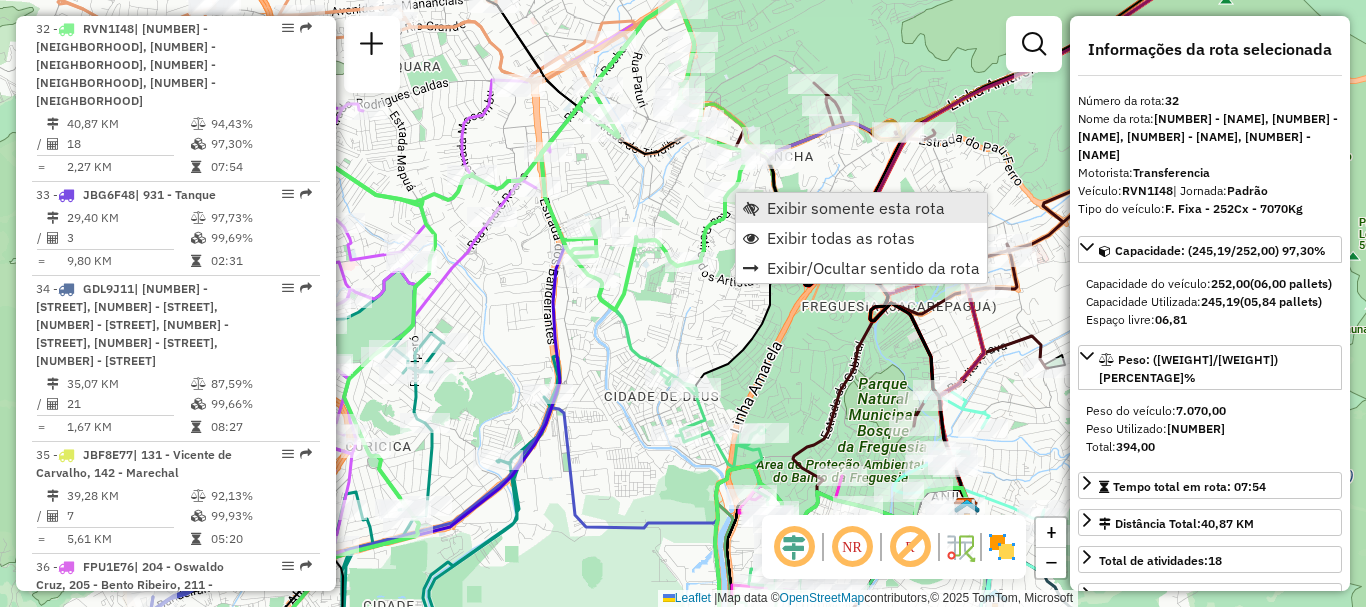 click on "Exibir somente esta rota" at bounding box center (856, 208) 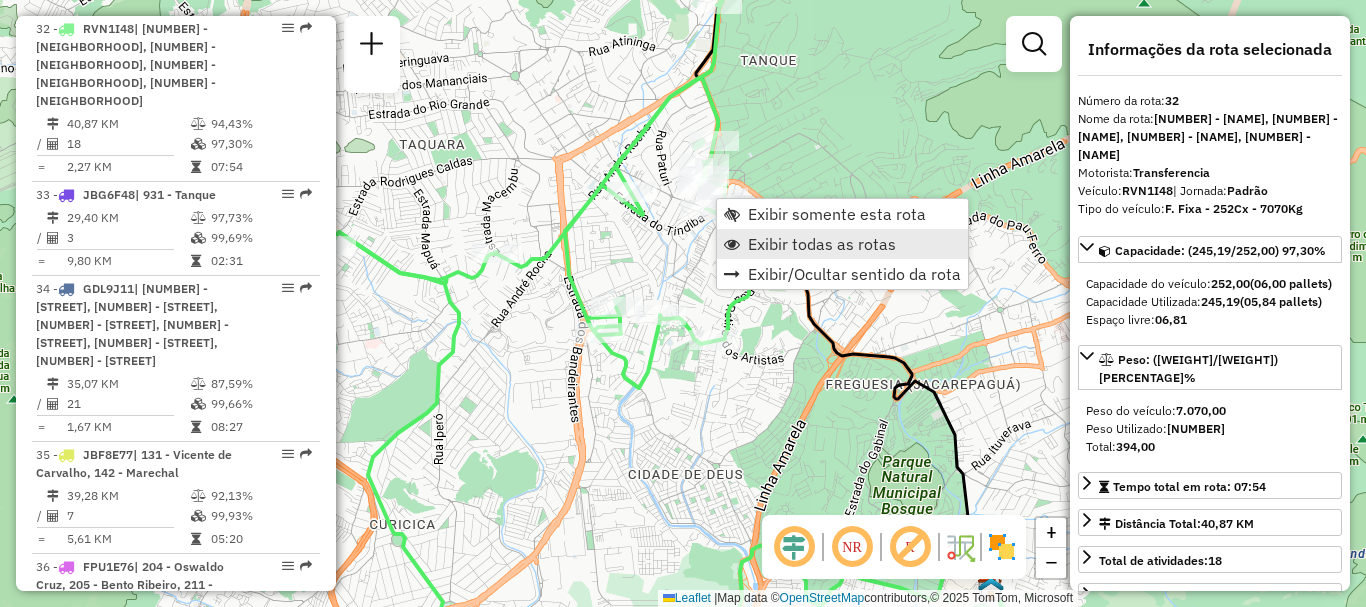 click on "Exibir todas as rotas" at bounding box center (822, 244) 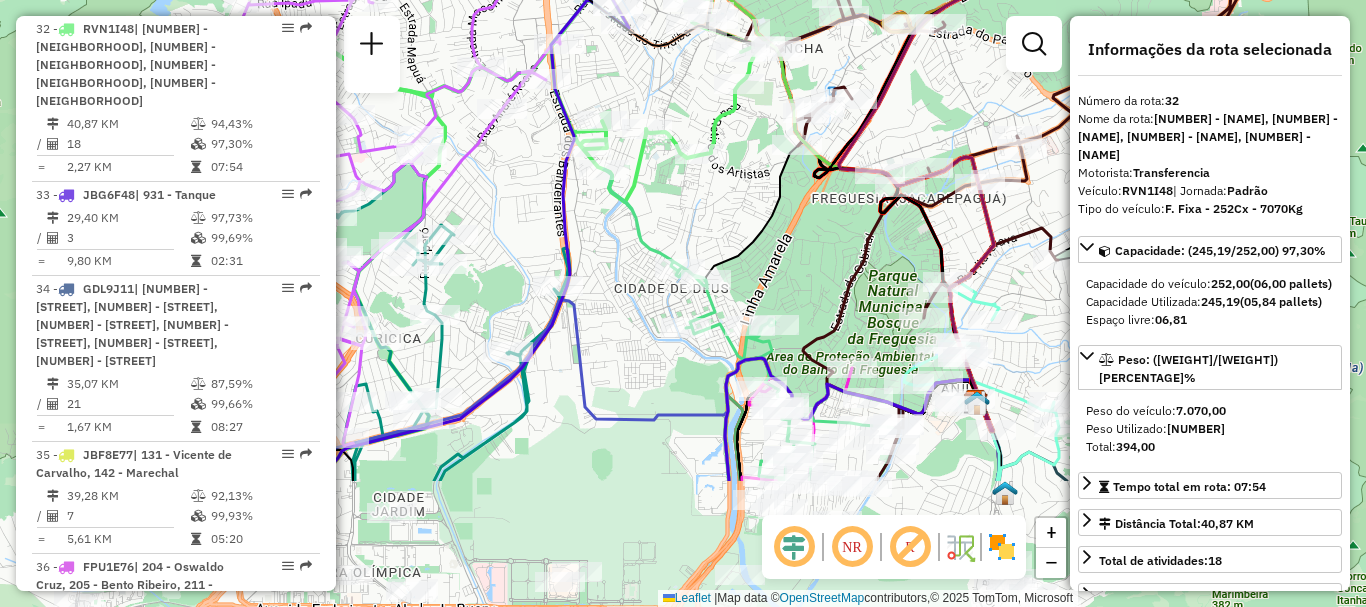 drag, startPoint x: 791, startPoint y: 437, endPoint x: 777, endPoint y: 251, distance: 186.52614 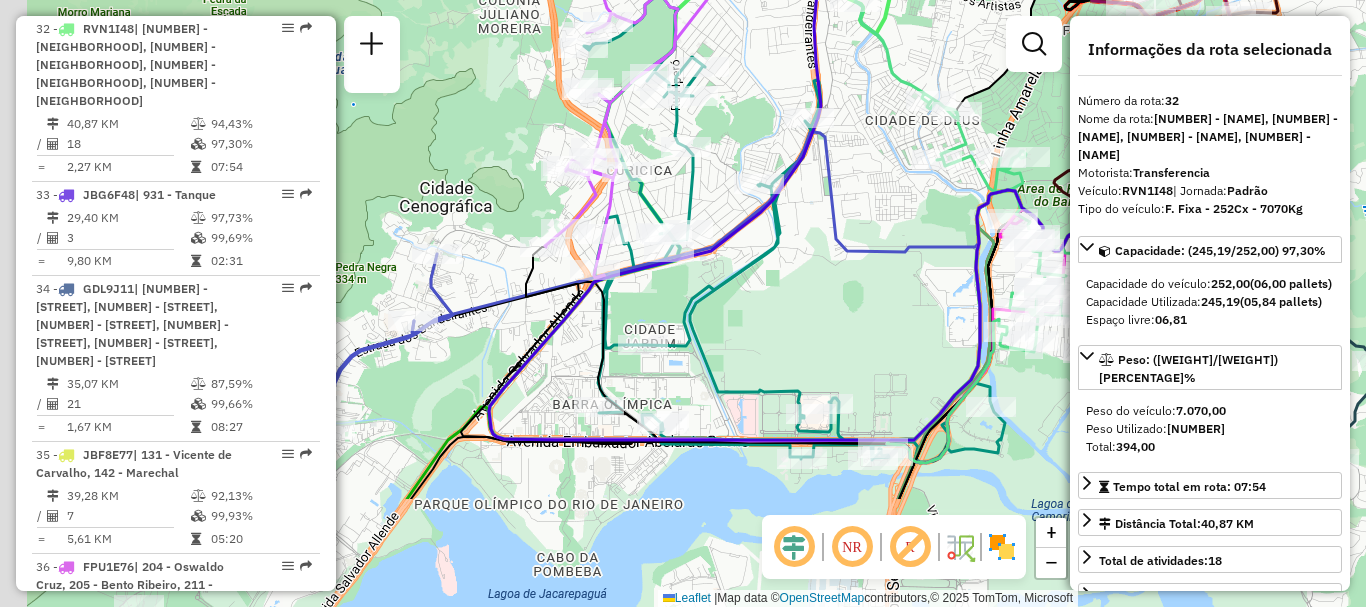 drag, startPoint x: 638, startPoint y: 416, endPoint x: 905, endPoint y: 261, distance: 308.72964 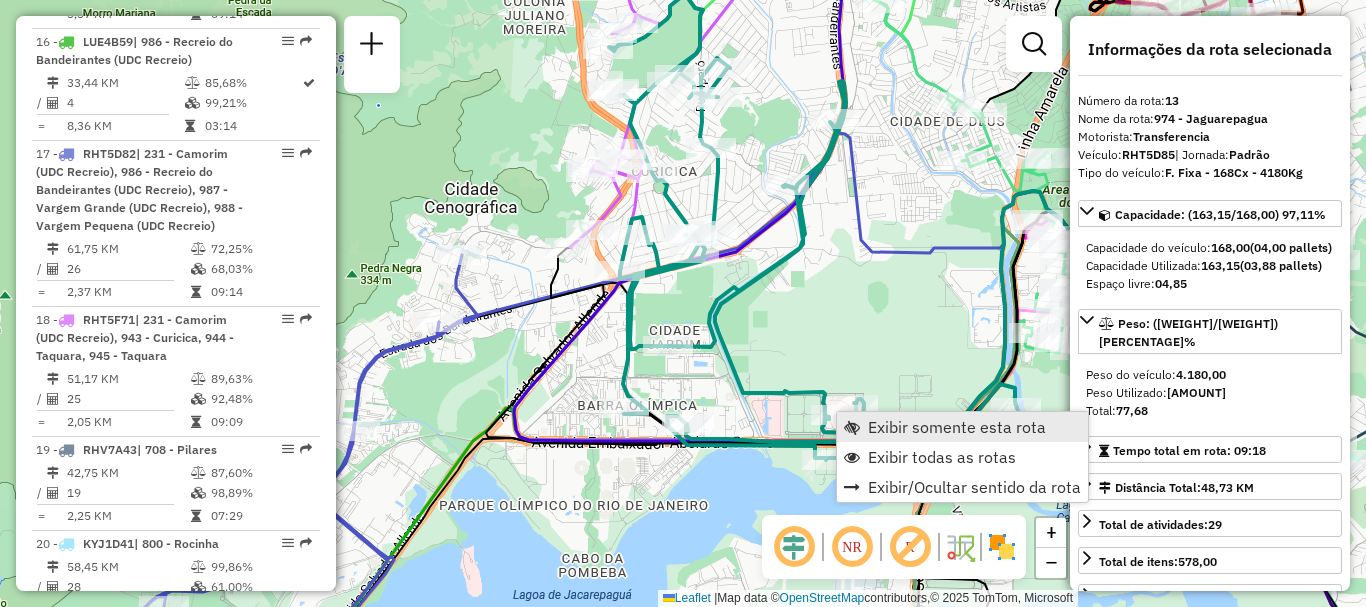 scroll, scrollTop: 2150, scrollLeft: 0, axis: vertical 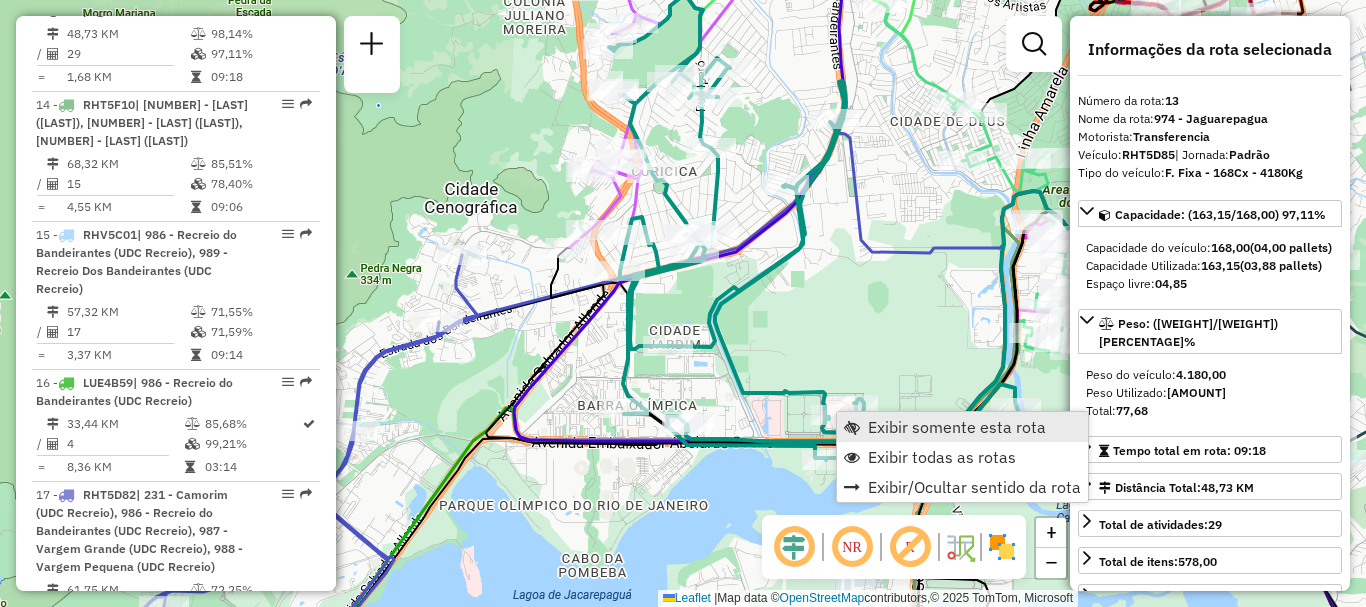 click on "Exibir somente esta rota" at bounding box center (957, 427) 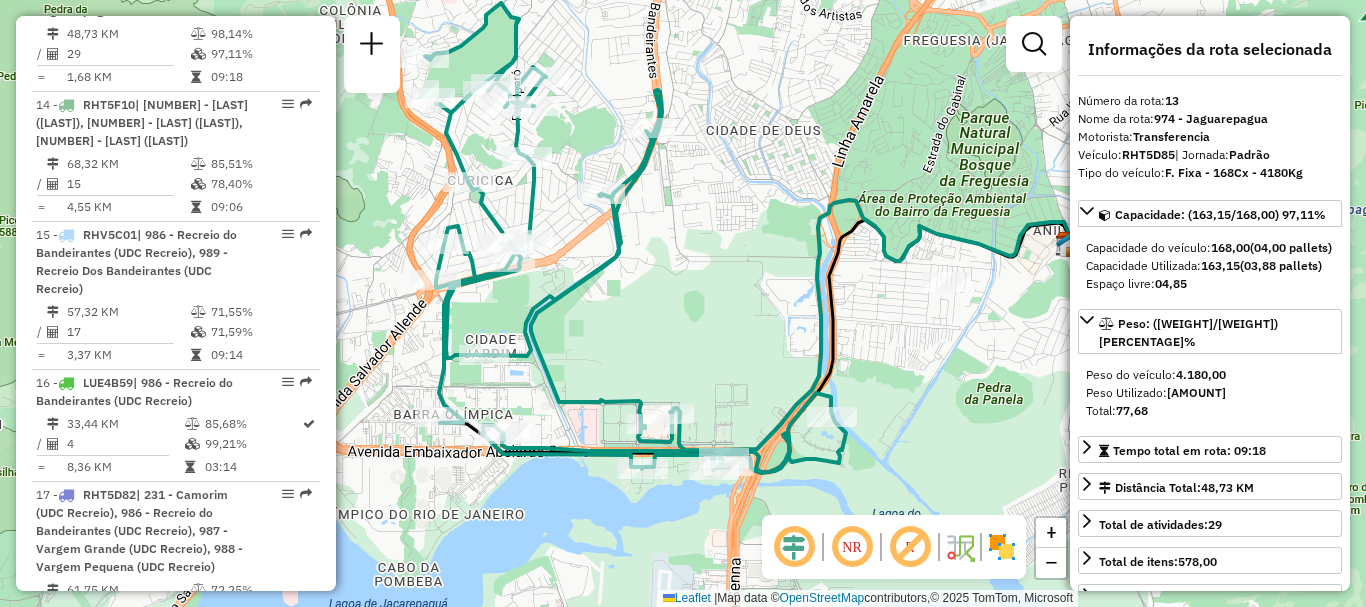 drag, startPoint x: 686, startPoint y: 423, endPoint x: 768, endPoint y: 405, distance: 83.95237 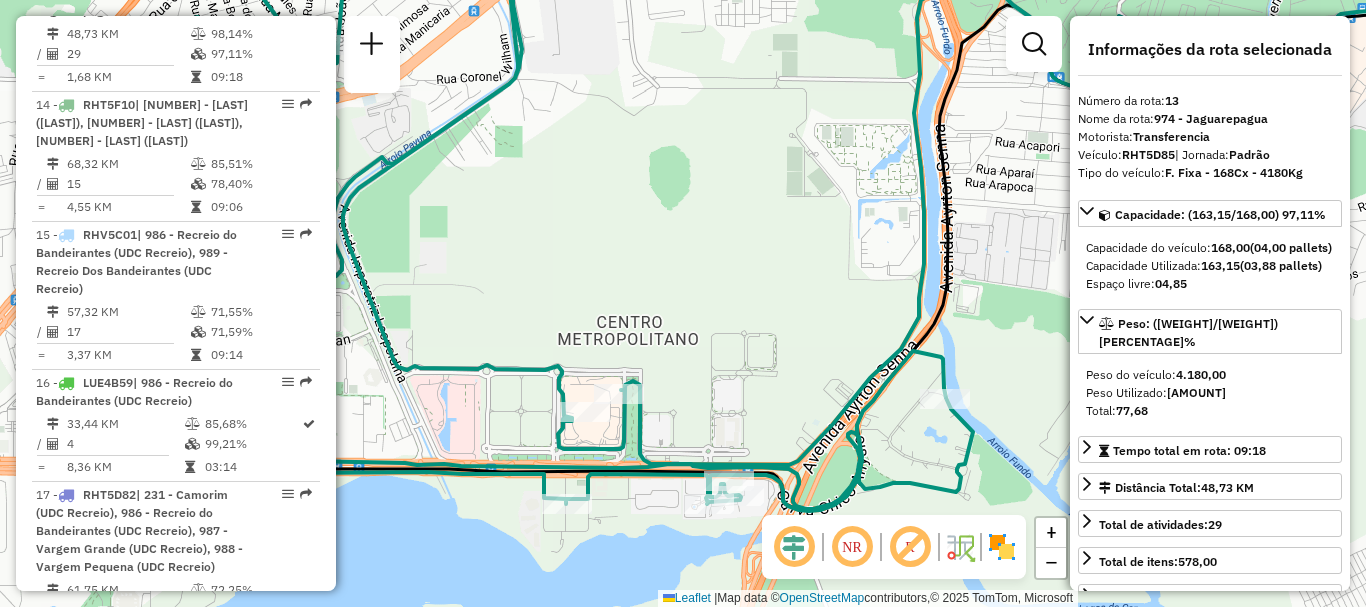drag, startPoint x: 770, startPoint y: 456, endPoint x: 996, endPoint y: 474, distance: 226.71568 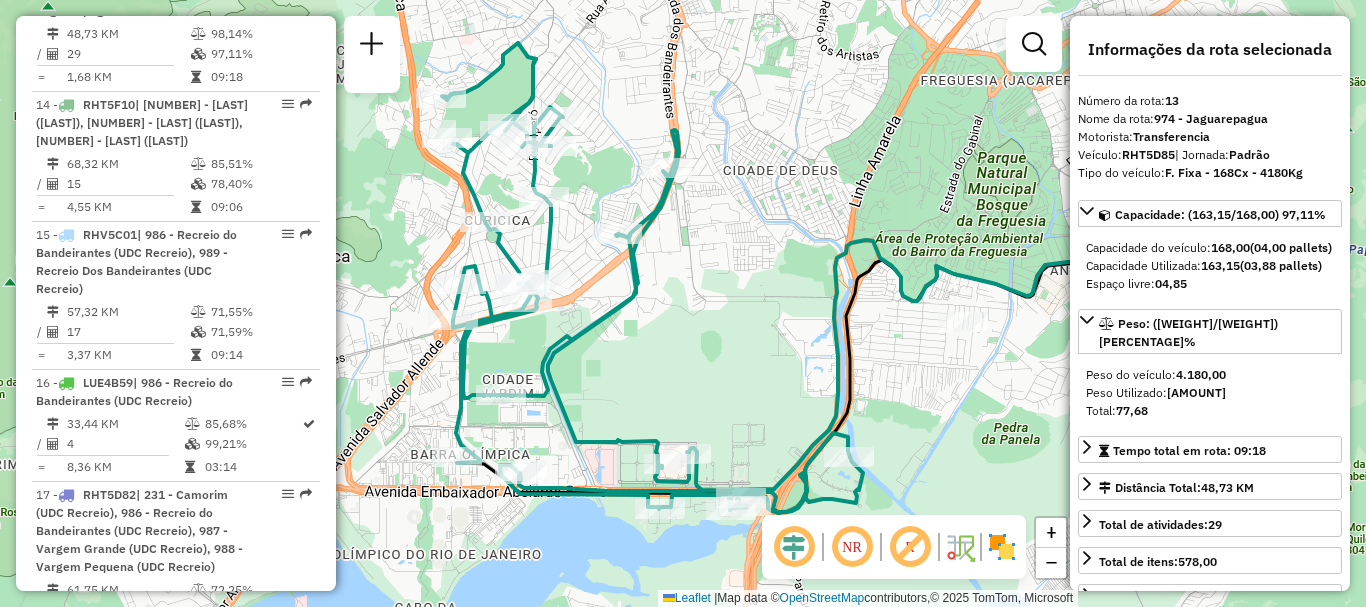 drag, startPoint x: 527, startPoint y: 270, endPoint x: 558, endPoint y: 350, distance: 85.79627 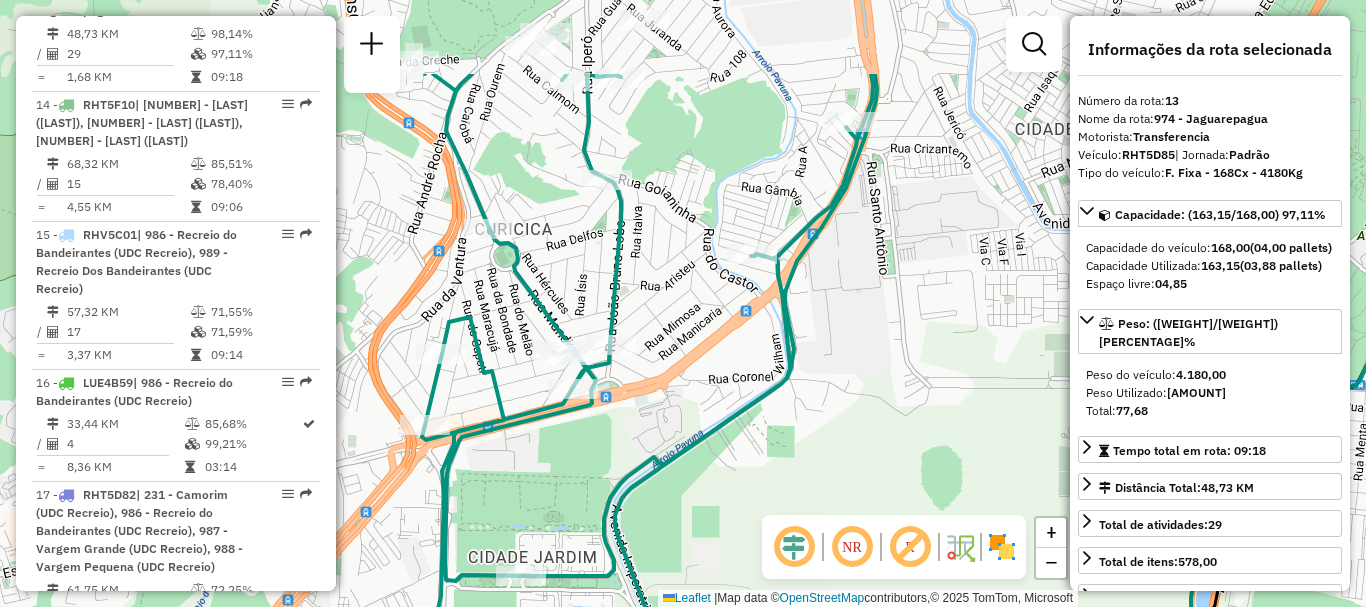 drag, startPoint x: 526, startPoint y: 333, endPoint x: 557, endPoint y: 468, distance: 138.51353 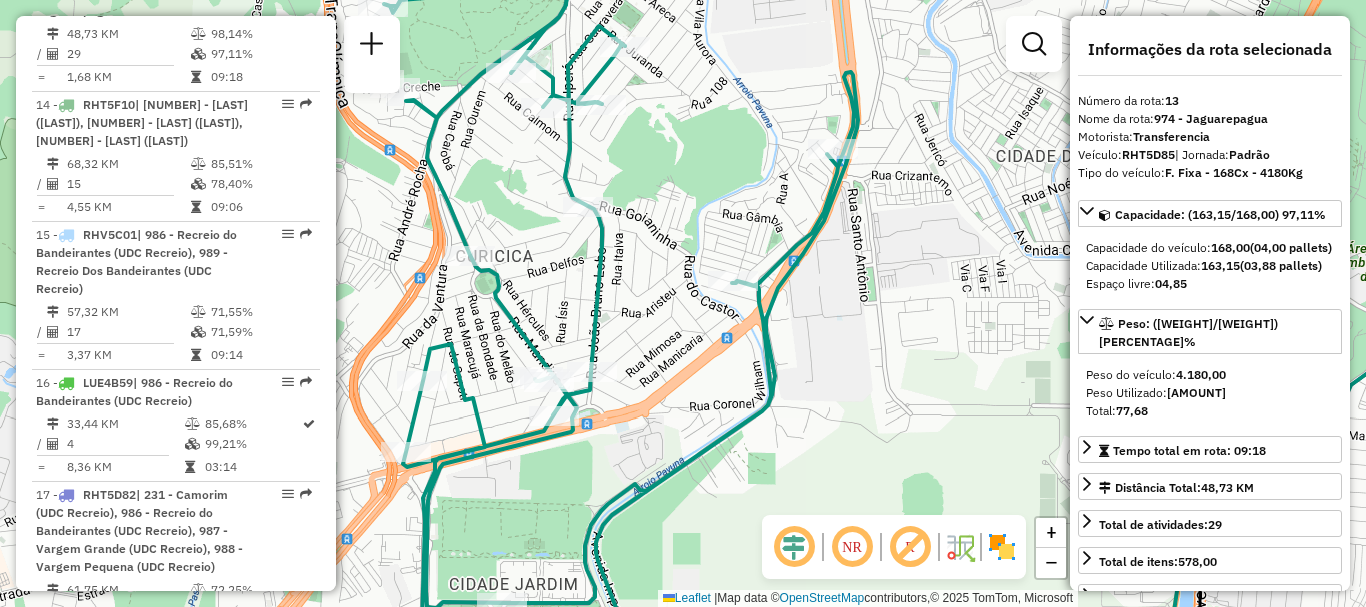 drag, startPoint x: 563, startPoint y: 155, endPoint x: 544, endPoint y: 182, distance: 33.01515 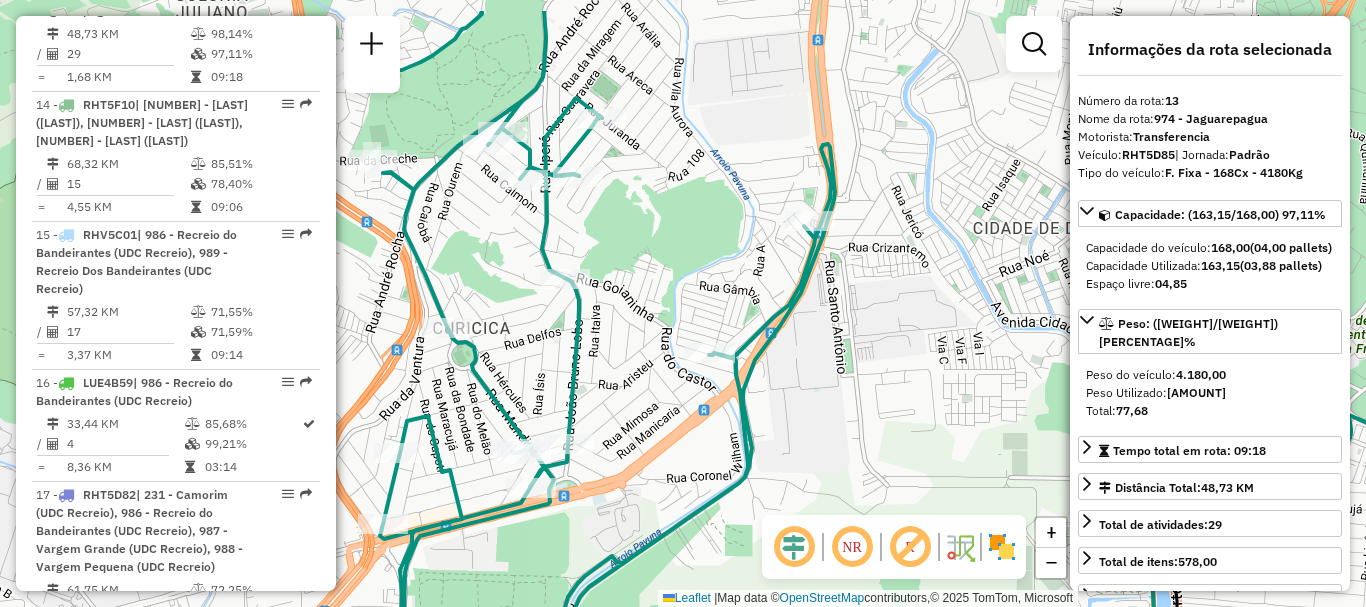 drag, startPoint x: 672, startPoint y: 230, endPoint x: 649, endPoint y: 308, distance: 81.32035 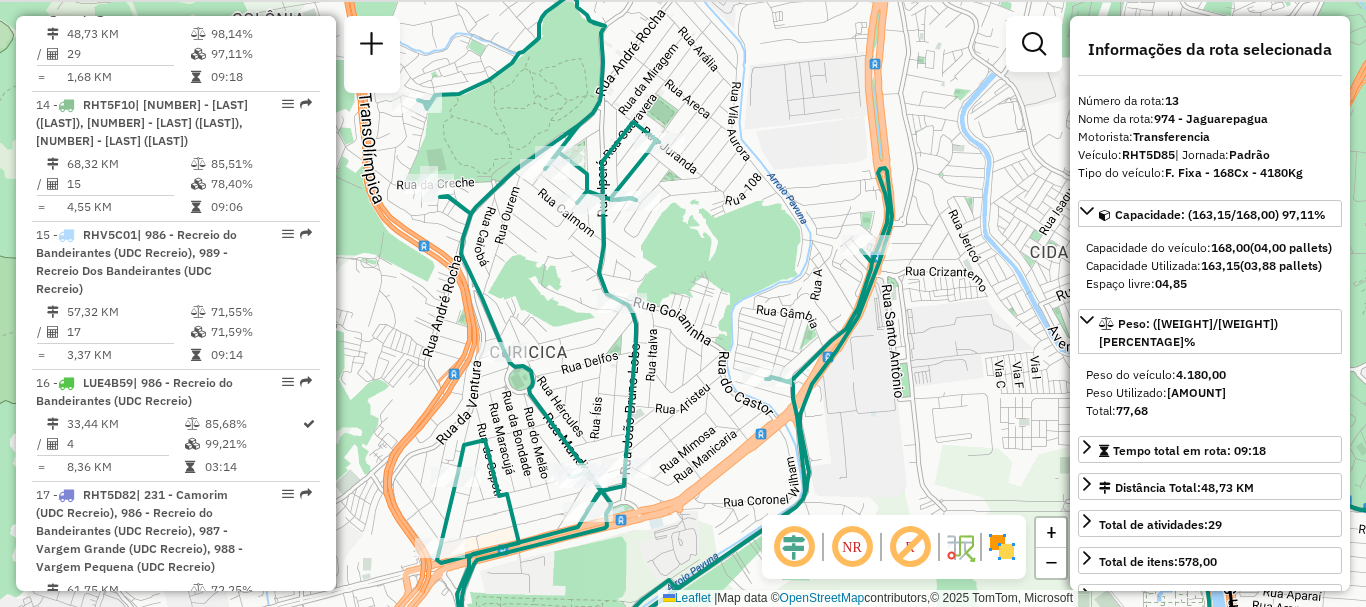 drag, startPoint x: 609, startPoint y: 252, endPoint x: 666, endPoint y: 270, distance: 59.77458 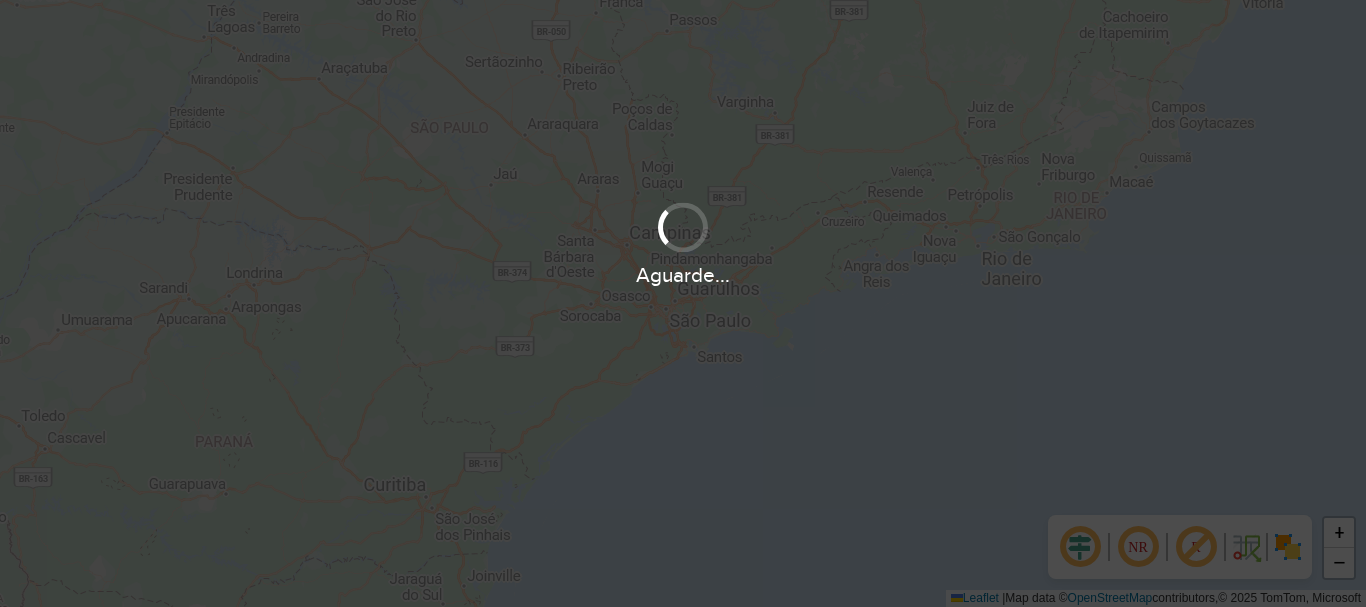scroll, scrollTop: 0, scrollLeft: 0, axis: both 